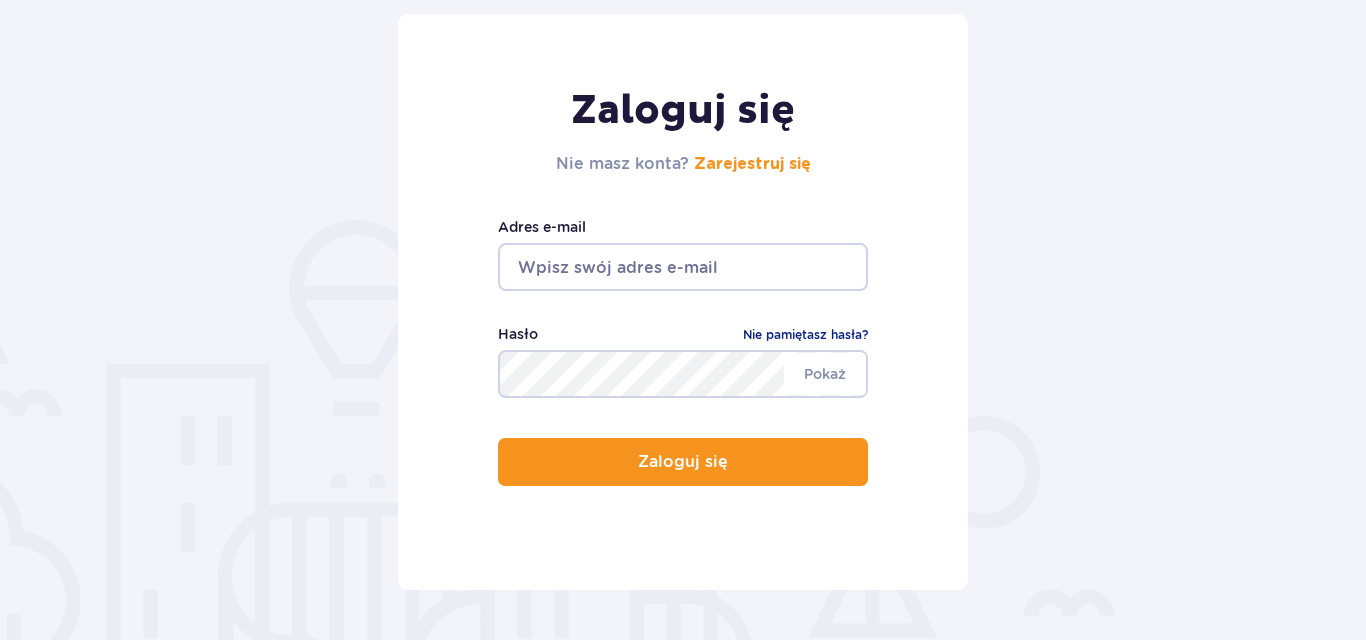 scroll, scrollTop: 227, scrollLeft: 0, axis: vertical 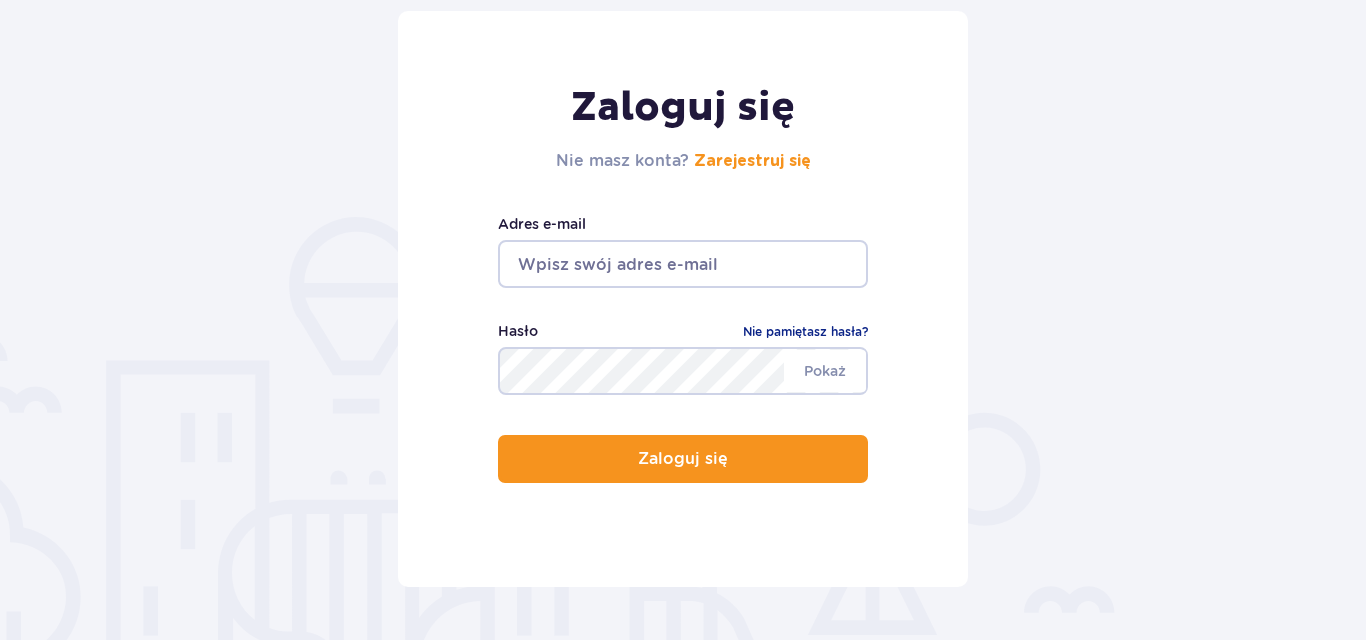 click at bounding box center [683, 264] 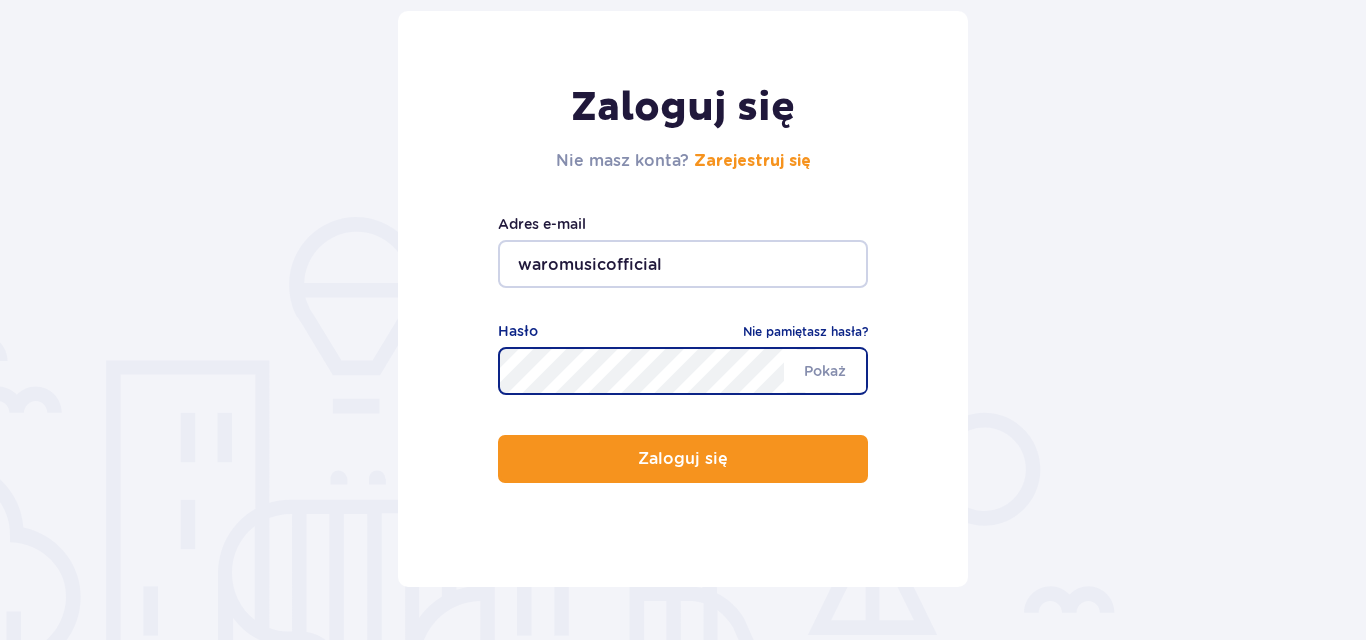 click on "Zaloguj się" at bounding box center [683, 459] 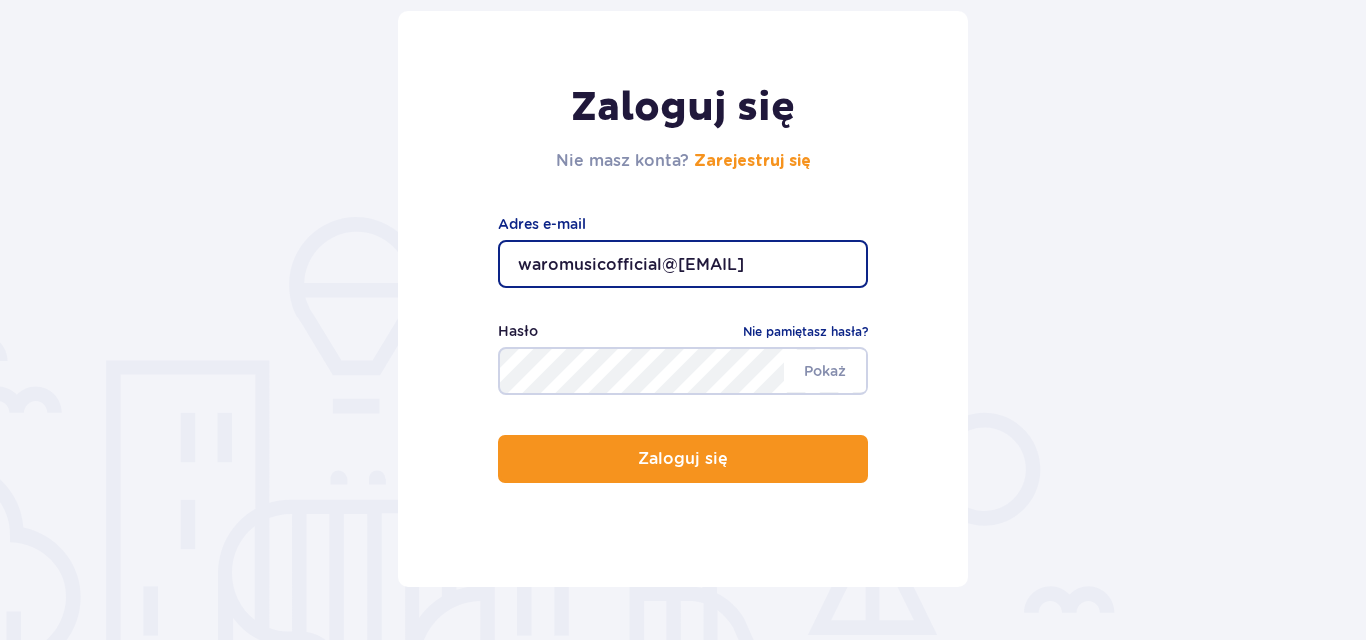 type on "waromusicofficial@gmail.com" 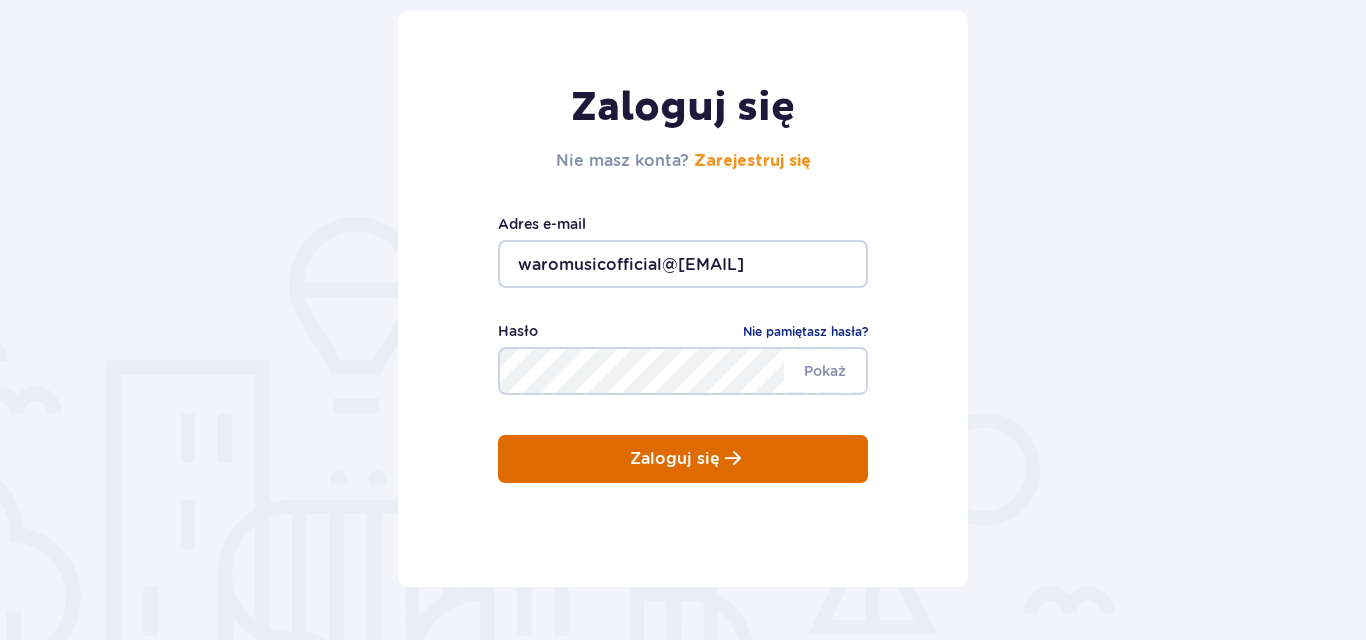 click on "Zaloguj się" at bounding box center [675, 459] 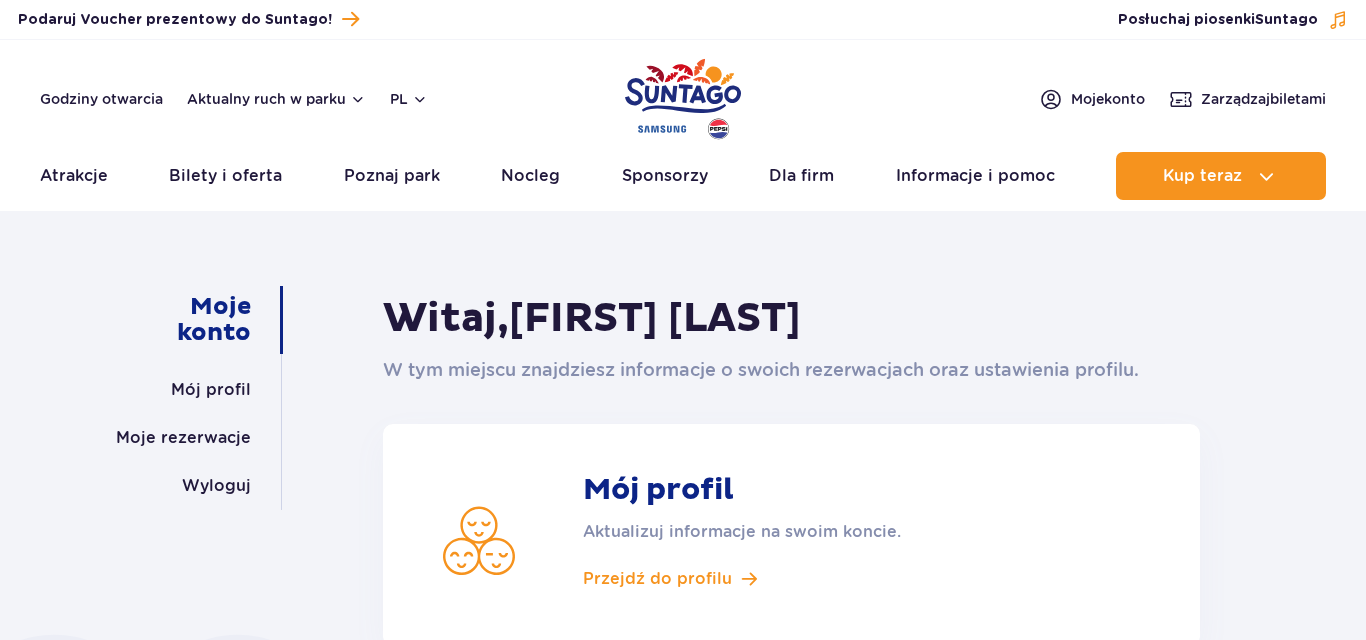 scroll, scrollTop: 0, scrollLeft: 0, axis: both 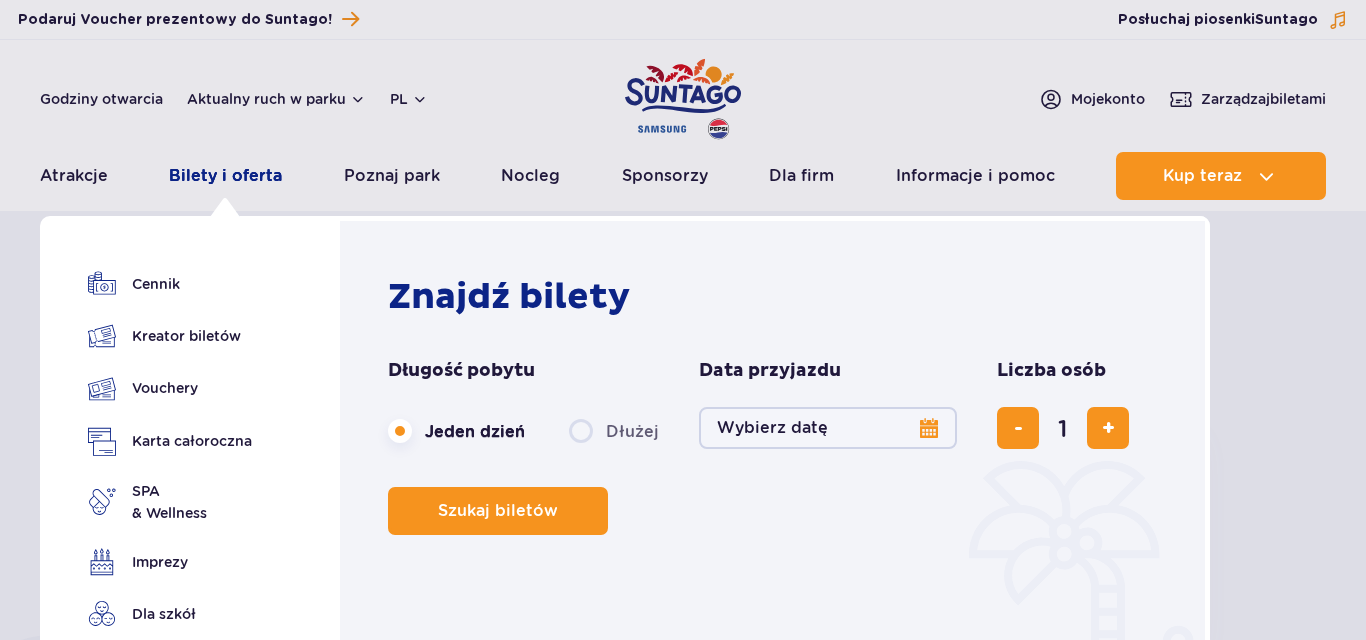 click on "Bilety i oferta" at bounding box center [225, 176] 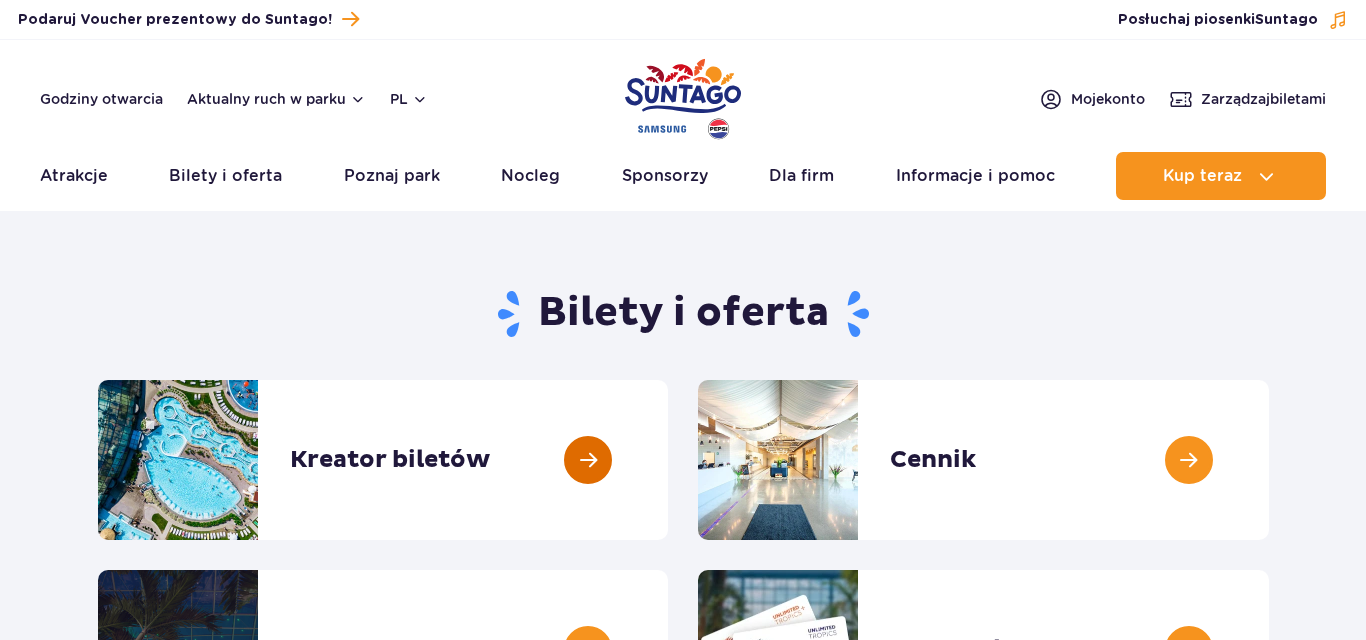 click at bounding box center [668, 460] 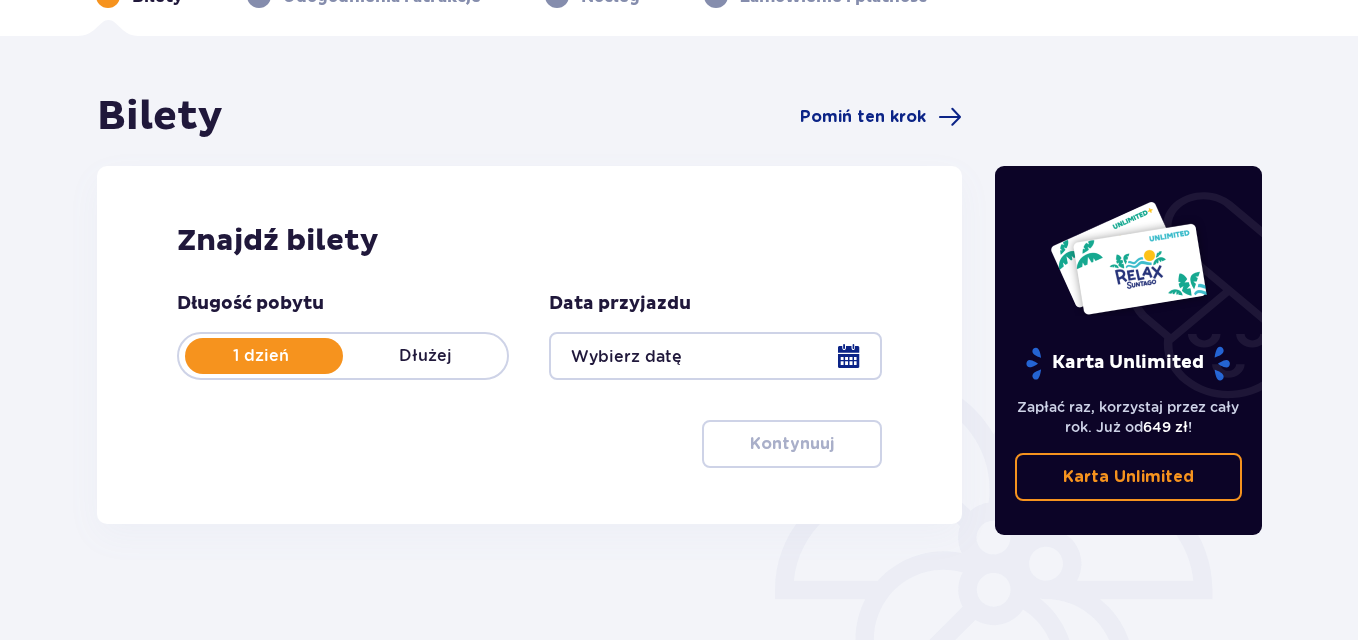 scroll, scrollTop: 118, scrollLeft: 0, axis: vertical 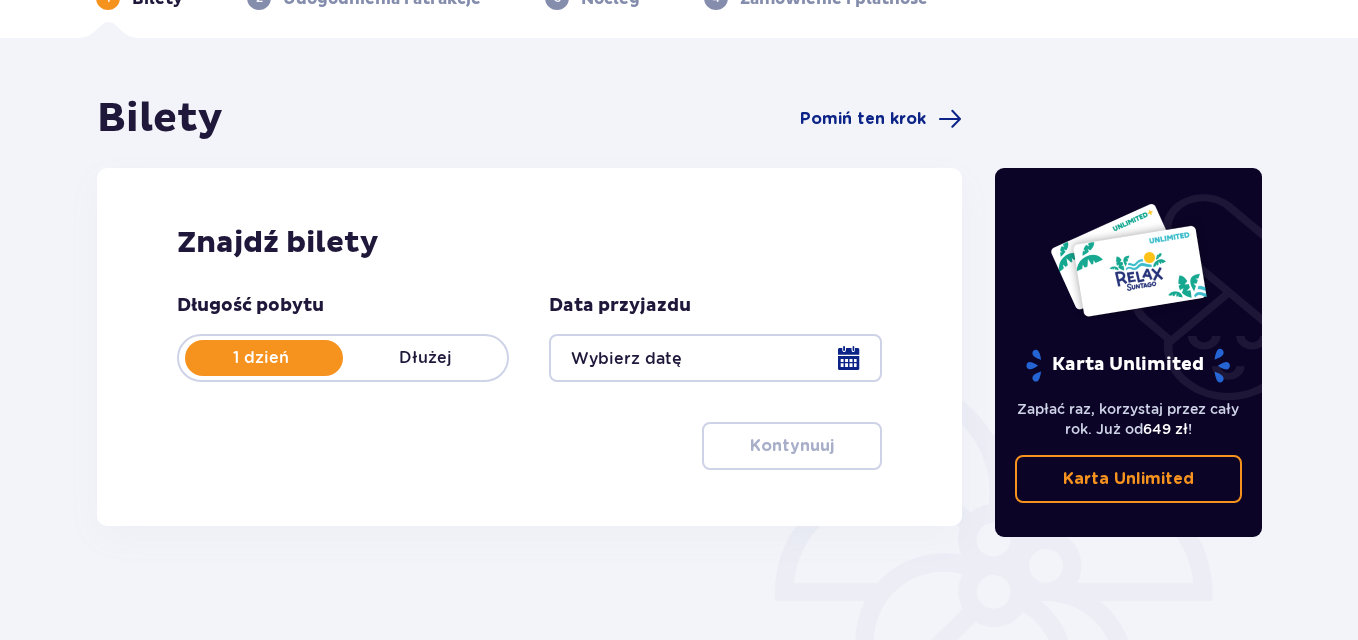 click at bounding box center (715, 358) 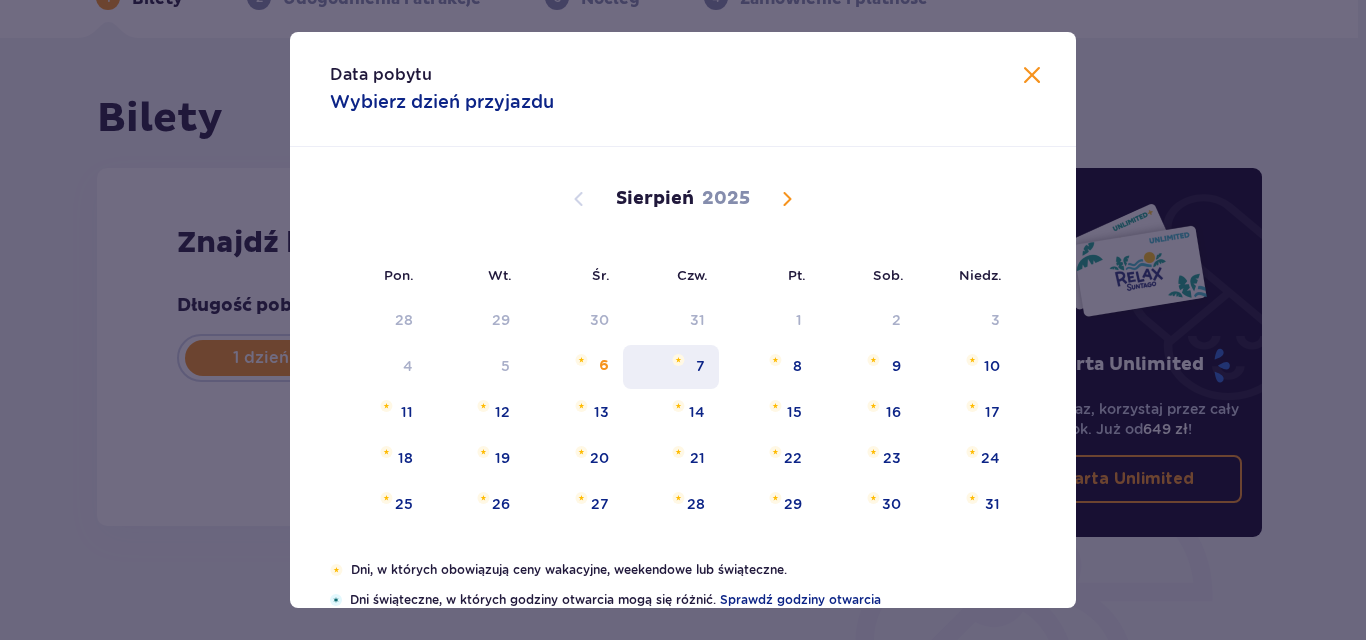 click on "7" at bounding box center [700, 366] 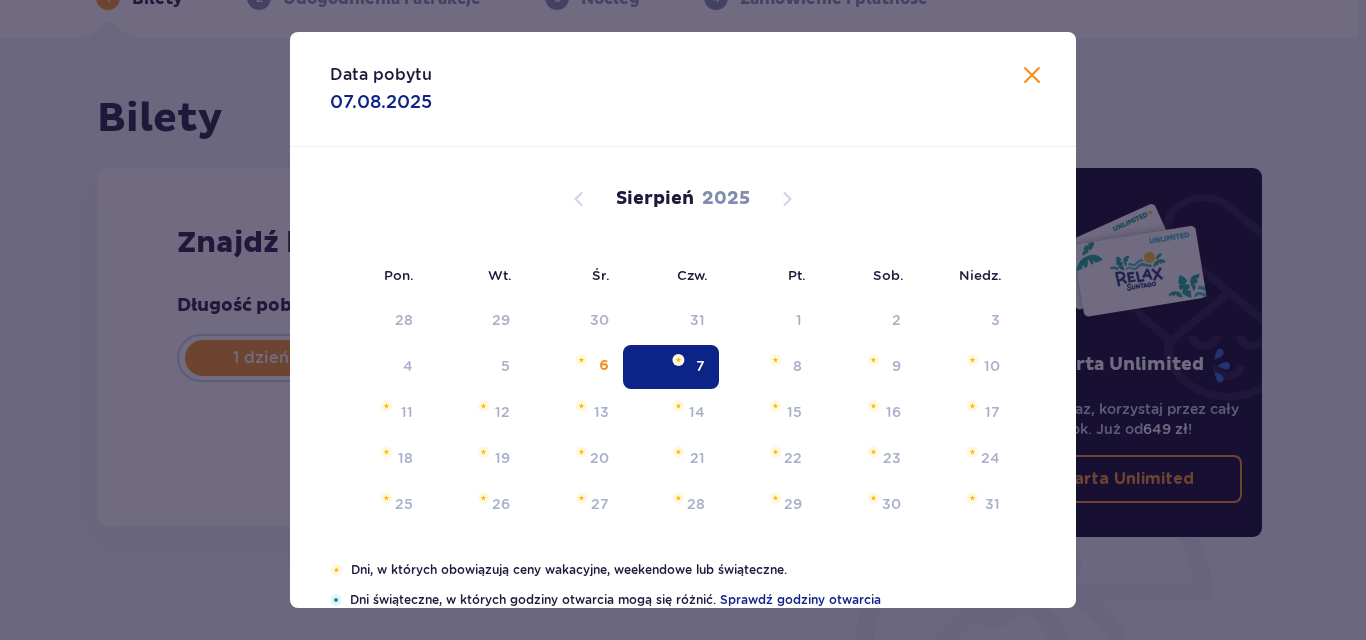 type on "07.08.25" 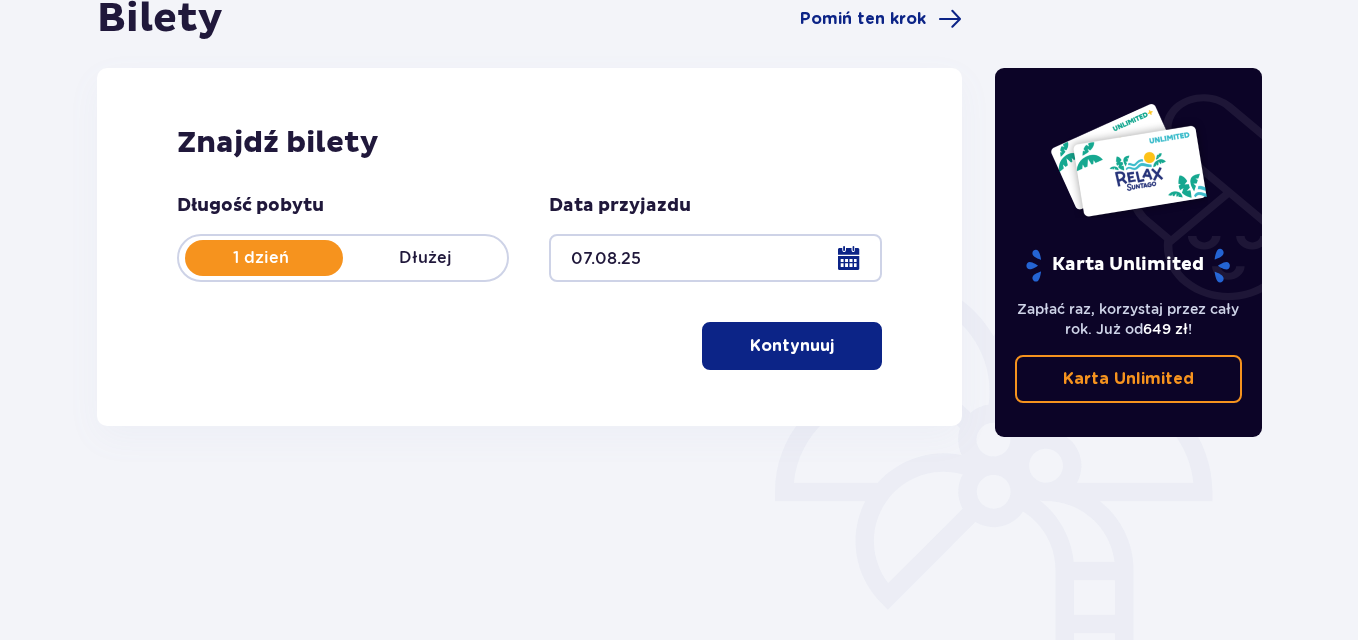 scroll, scrollTop: 217, scrollLeft: 0, axis: vertical 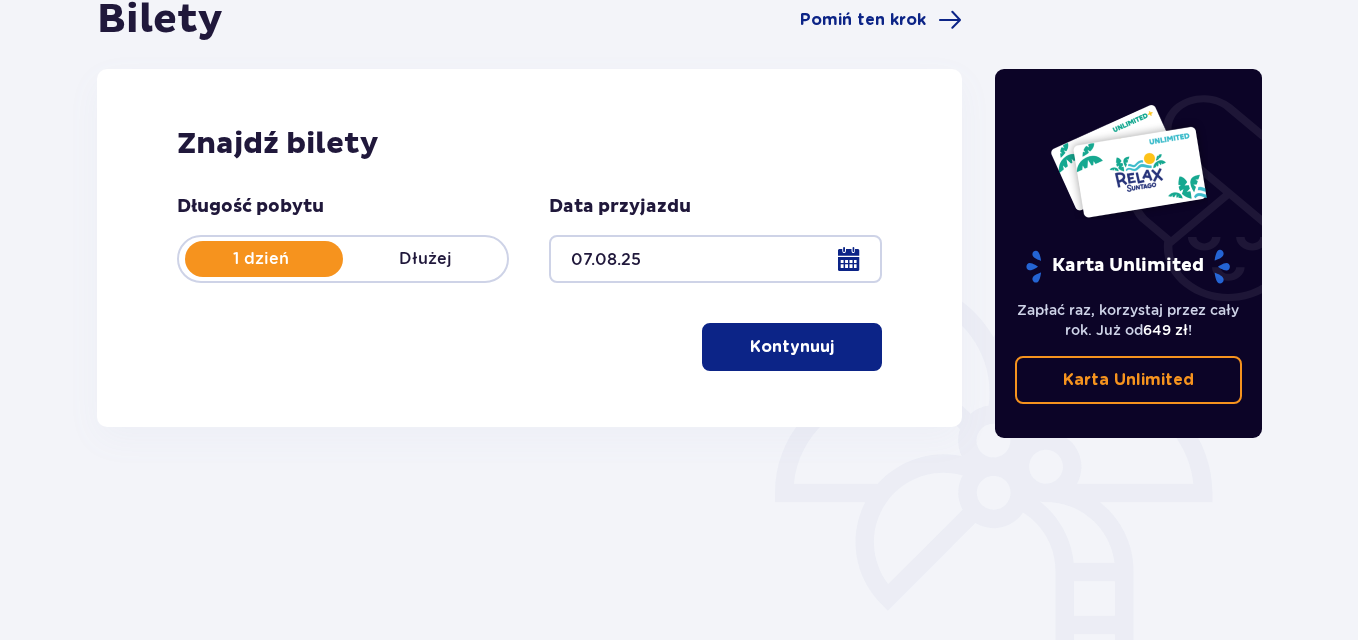click at bounding box center (838, 347) 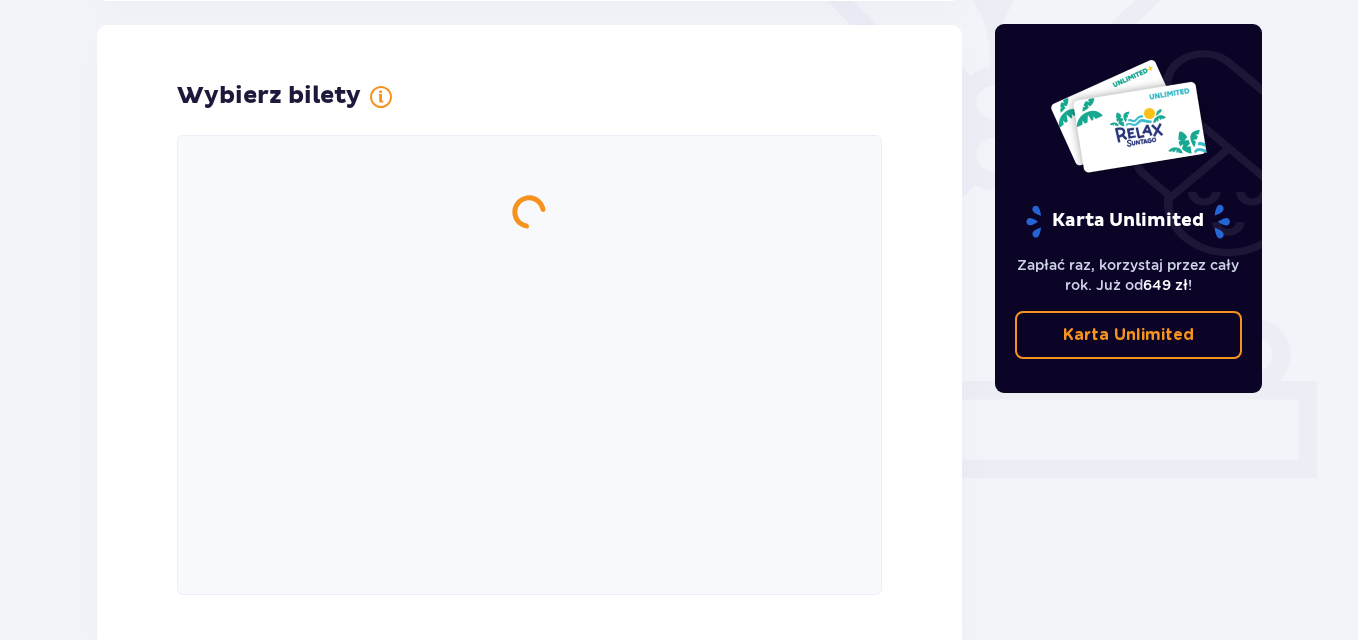 scroll, scrollTop: 556, scrollLeft: 0, axis: vertical 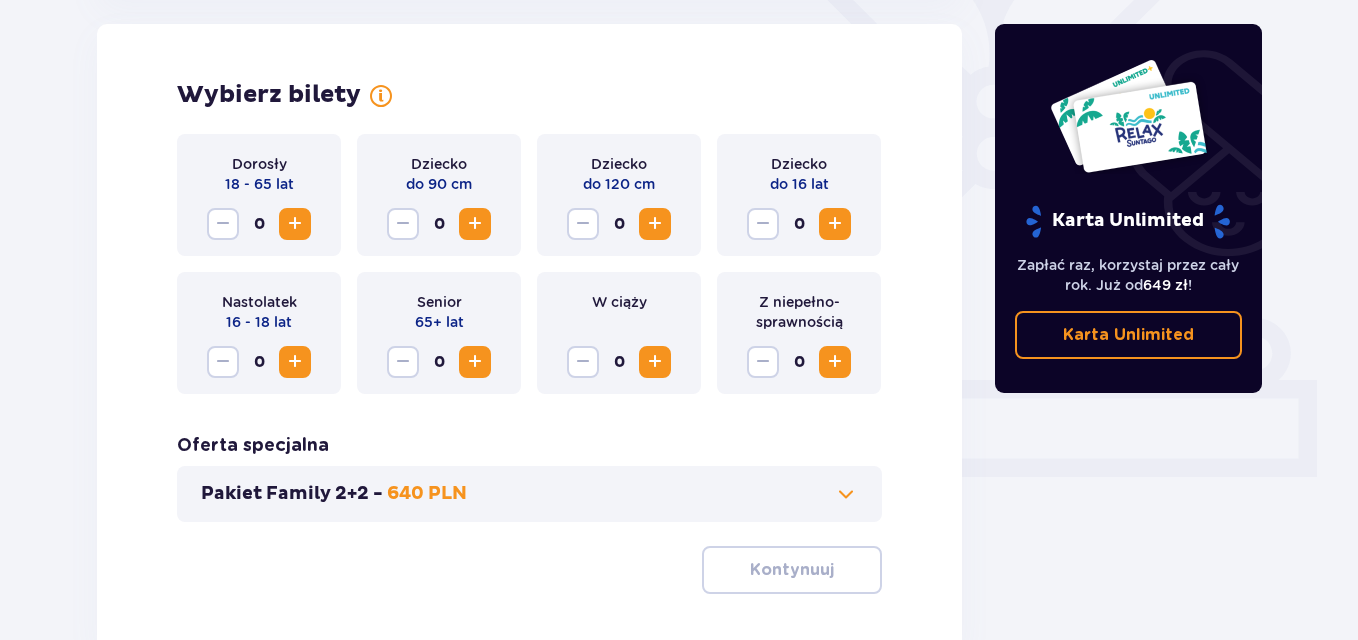 click at bounding box center (295, 224) 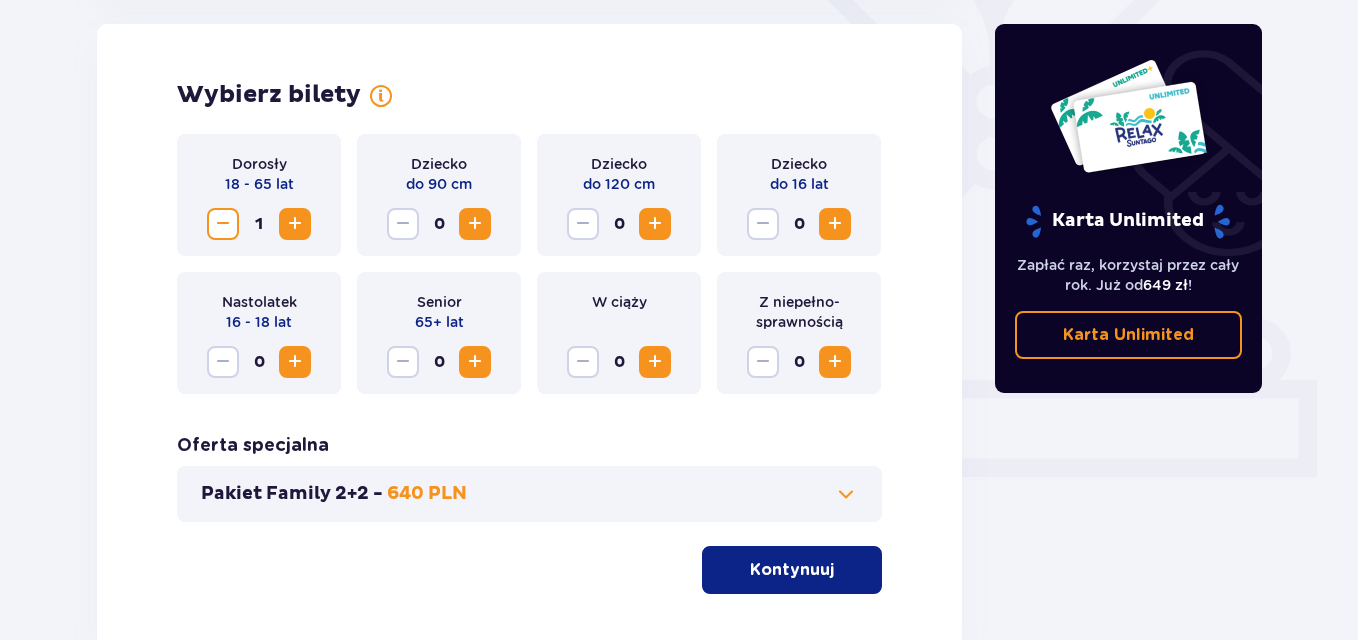 click at bounding box center (835, 224) 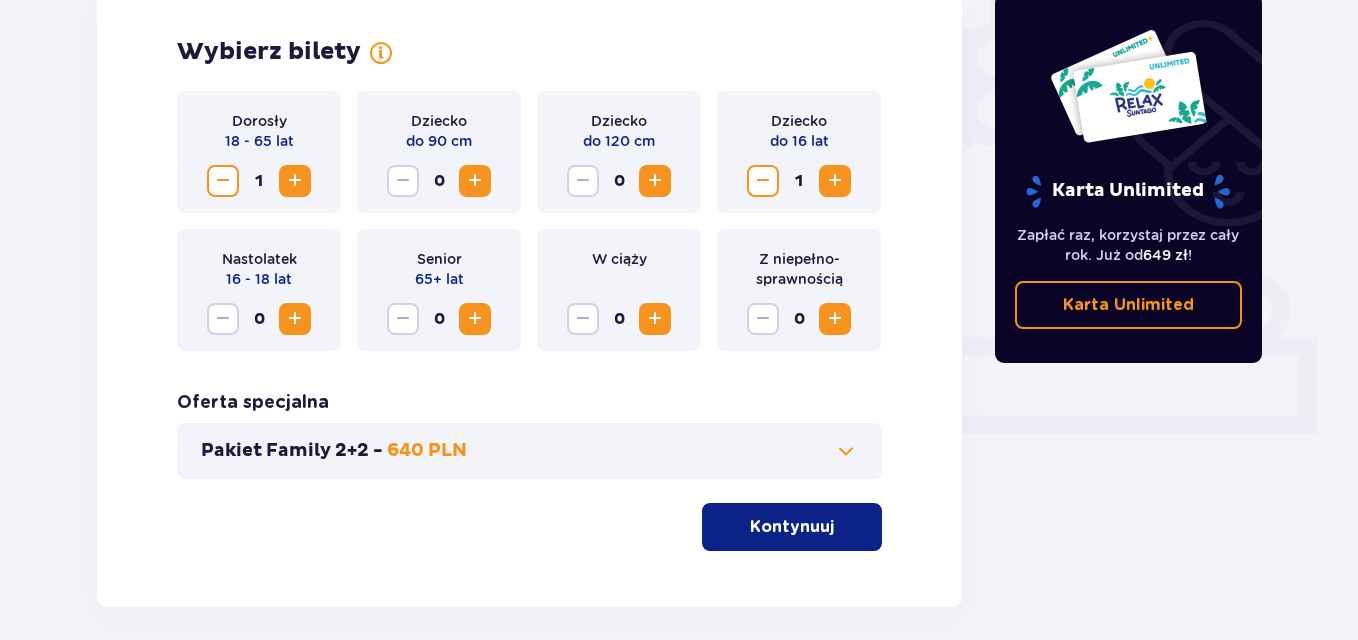 scroll, scrollTop: 603, scrollLeft: 0, axis: vertical 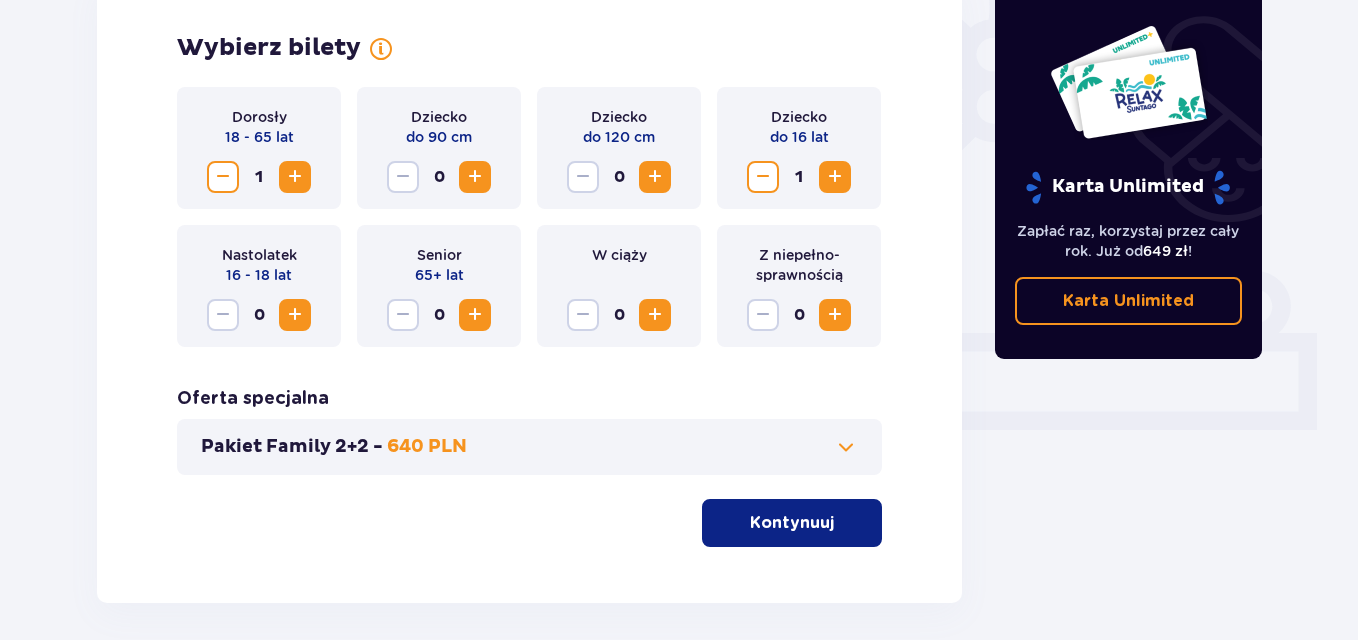 click at bounding box center (838, 523) 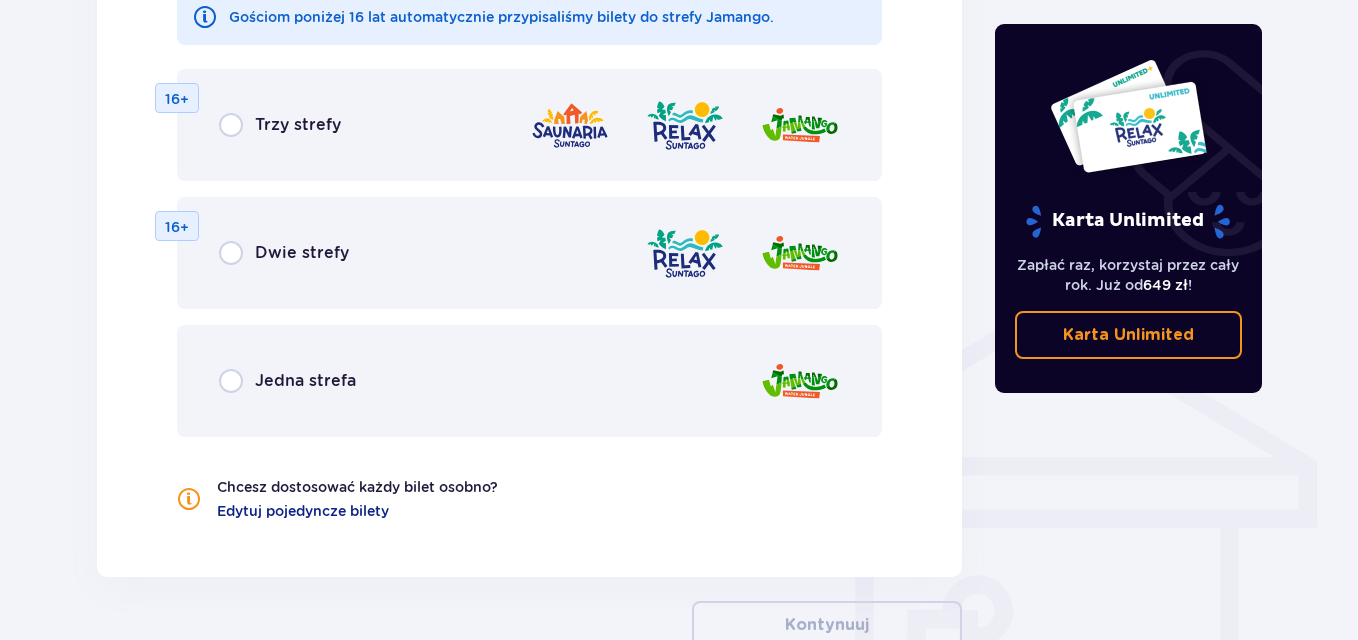 scroll, scrollTop: 1335, scrollLeft: 0, axis: vertical 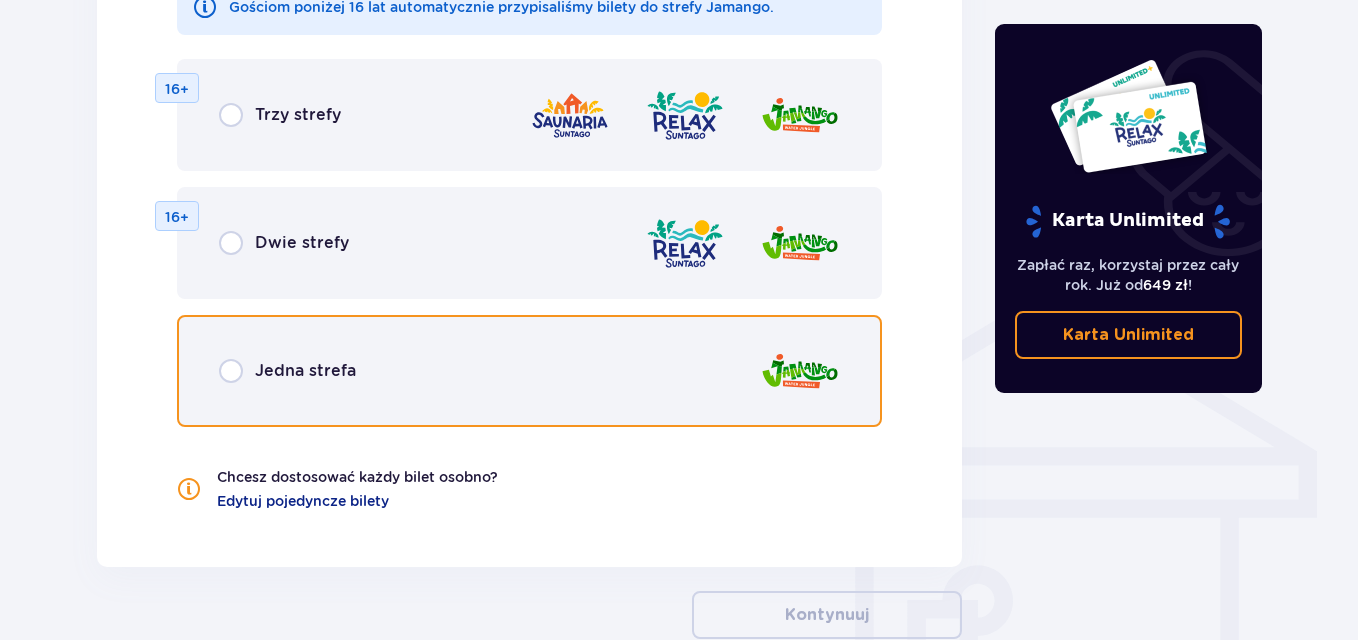 click at bounding box center [231, 371] 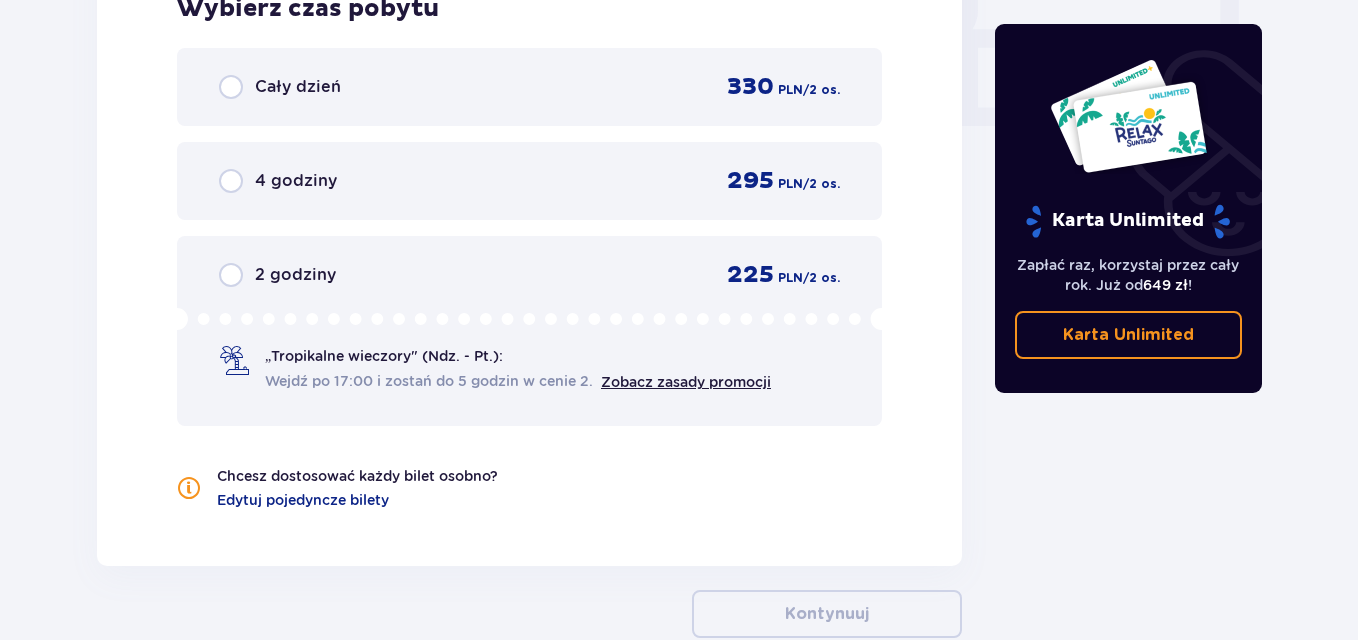 scroll, scrollTop: 1966, scrollLeft: 0, axis: vertical 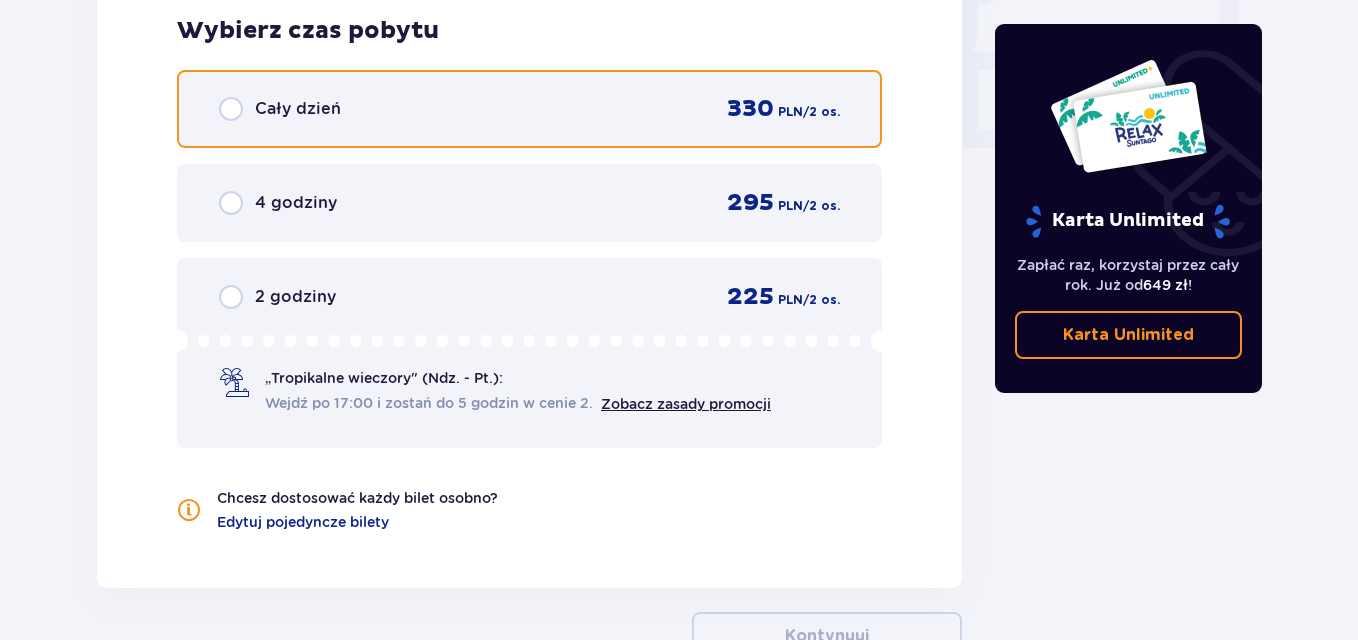 click at bounding box center (231, 109) 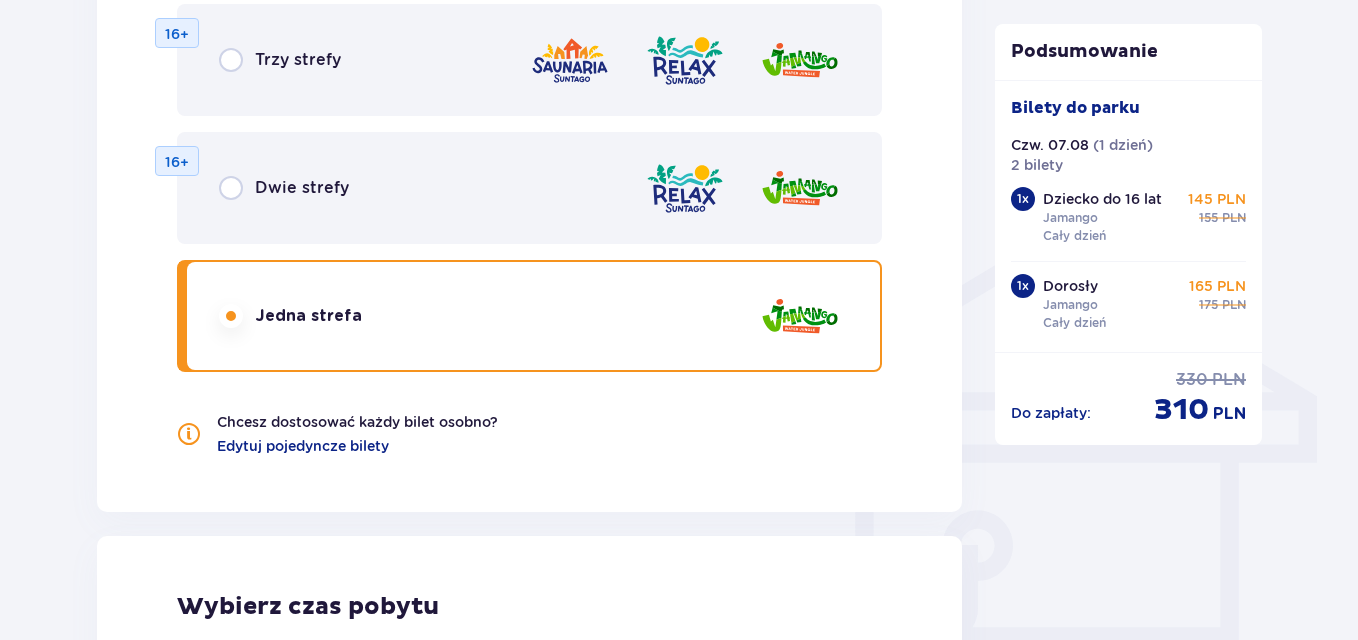 scroll, scrollTop: 1372, scrollLeft: 0, axis: vertical 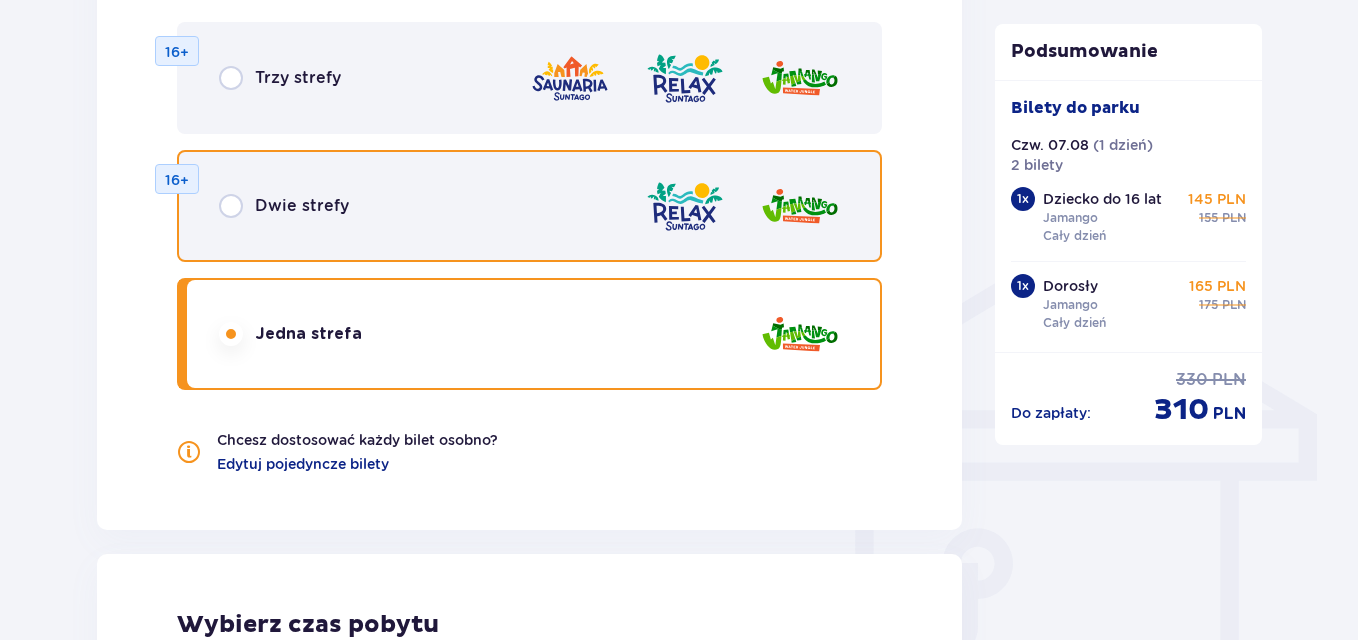 click at bounding box center [231, 206] 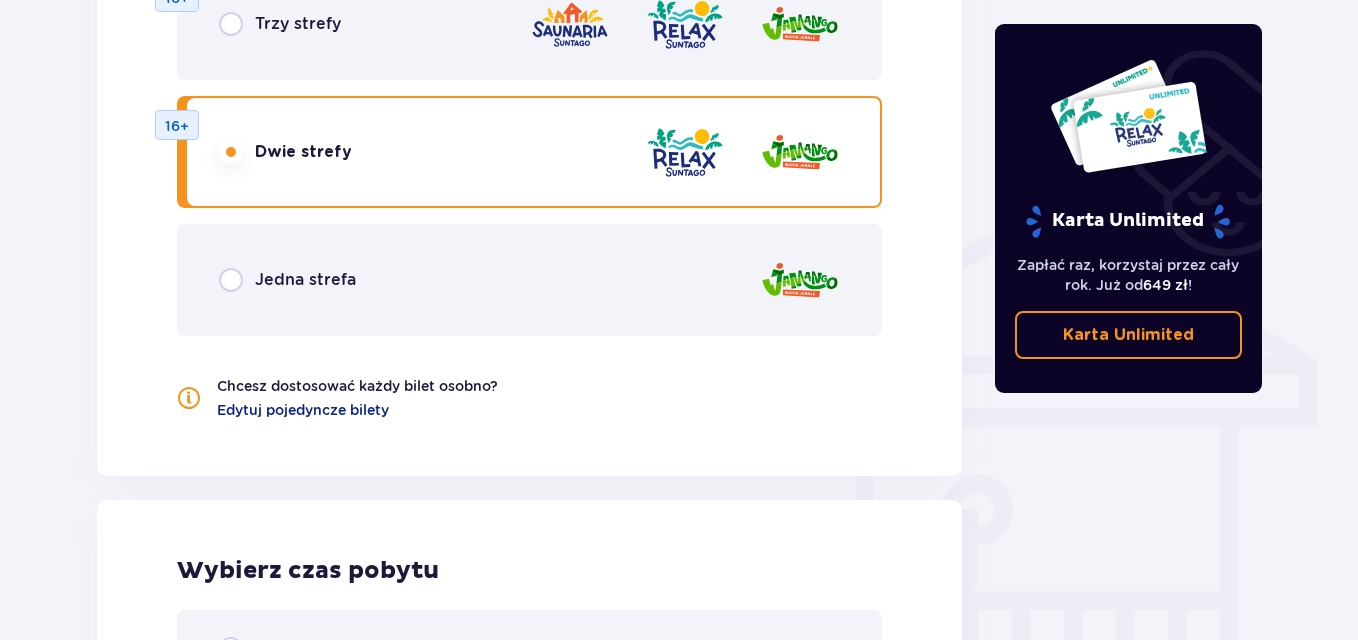 scroll, scrollTop: 1425, scrollLeft: 0, axis: vertical 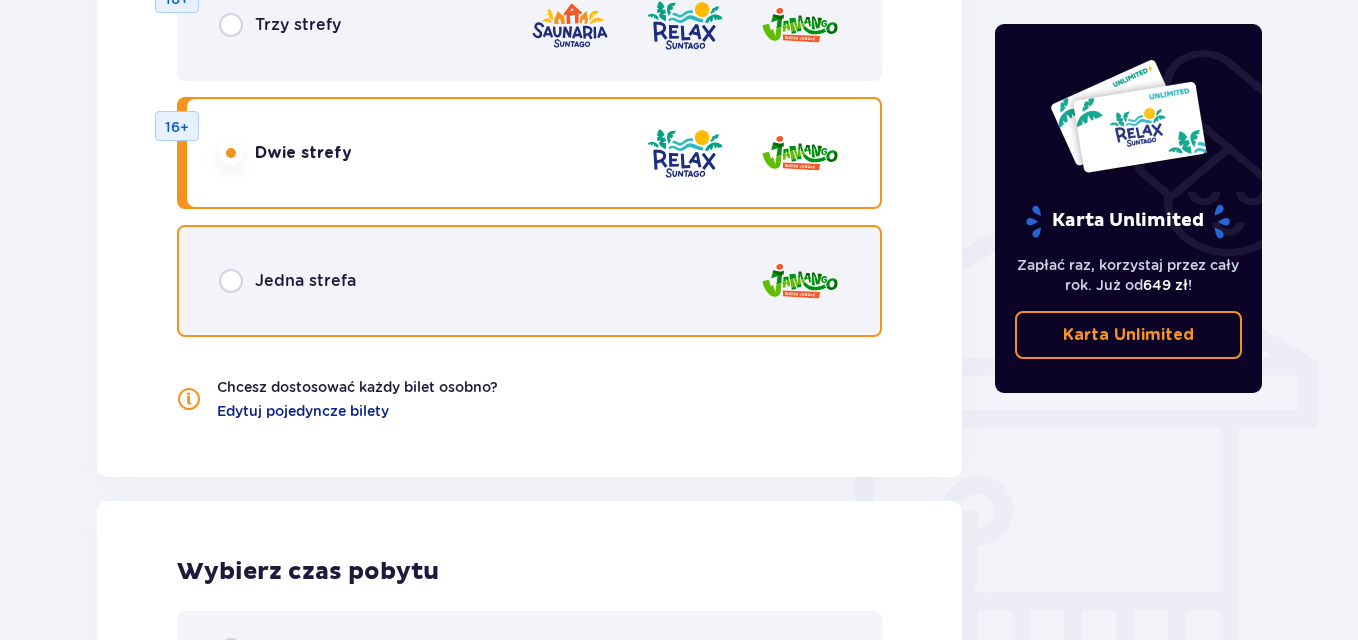 click at bounding box center (231, 281) 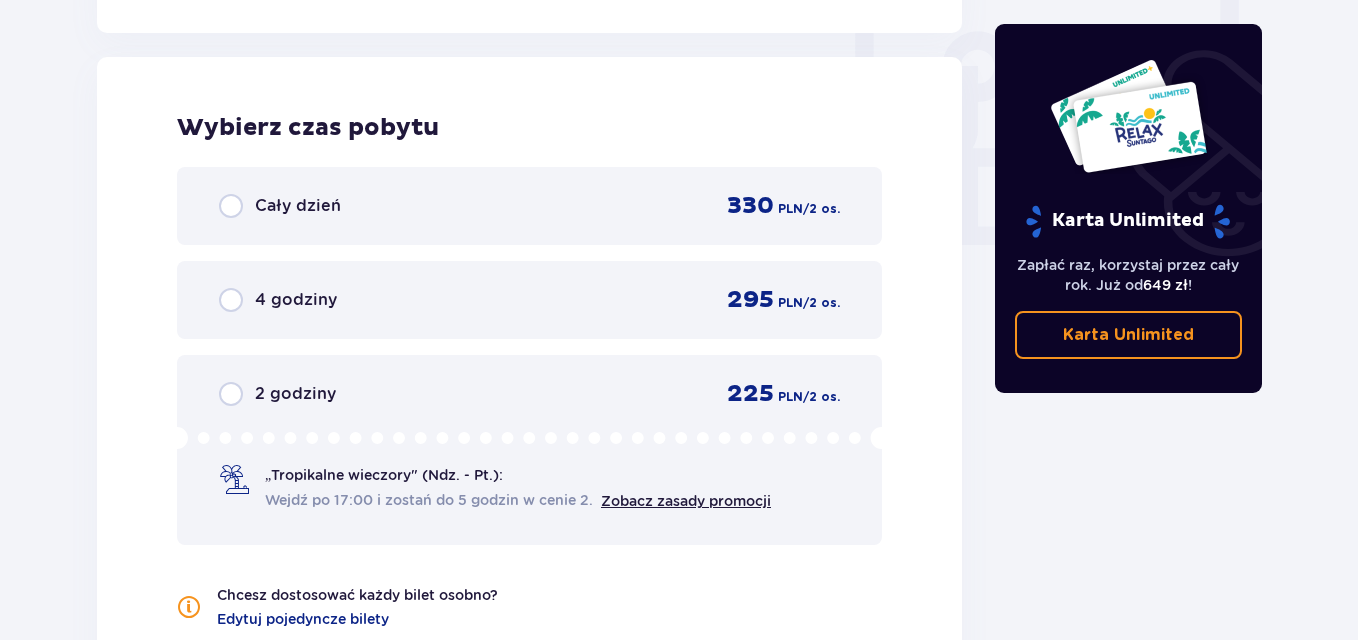 scroll, scrollTop: 1878, scrollLeft: 0, axis: vertical 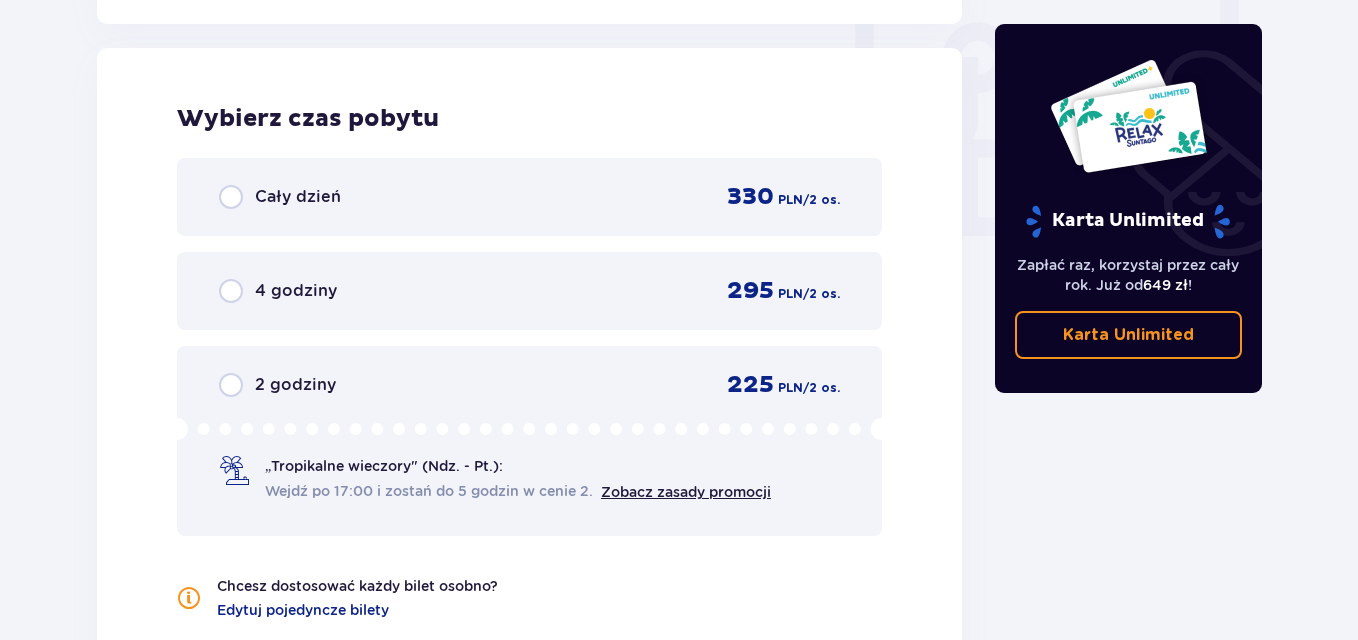 click on "Cały dzień   330 PLN / 2 os." at bounding box center (529, 197) 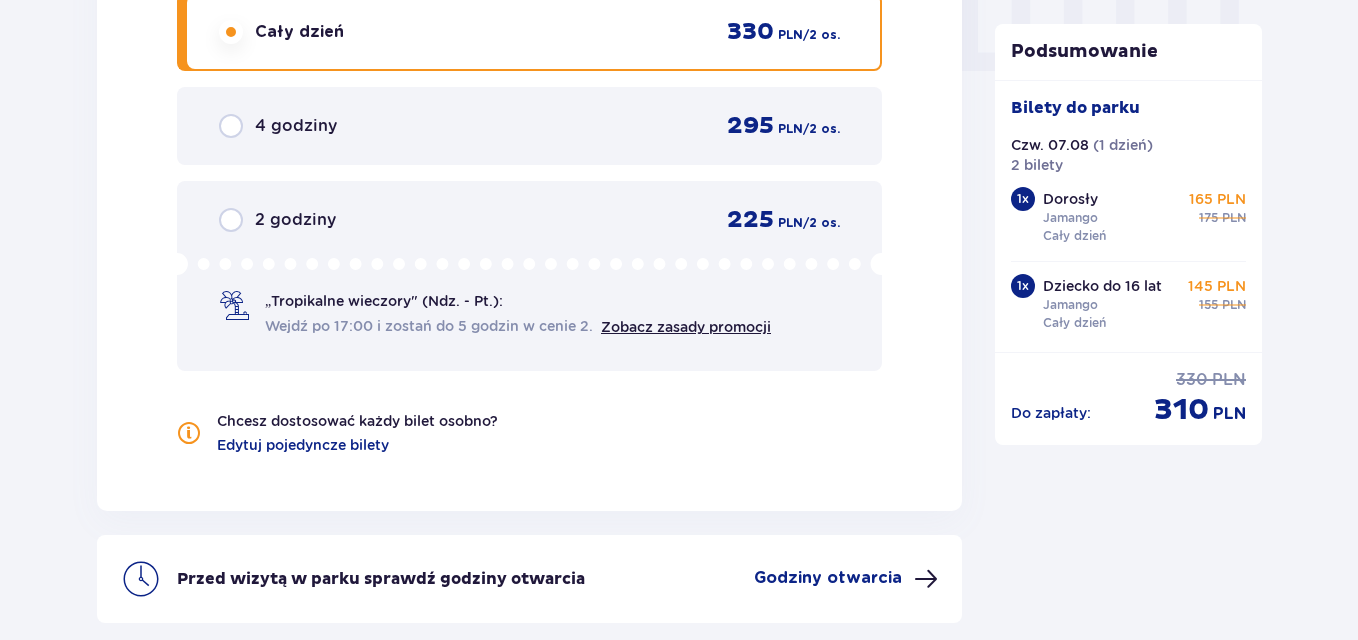 scroll, scrollTop: 2218, scrollLeft: 0, axis: vertical 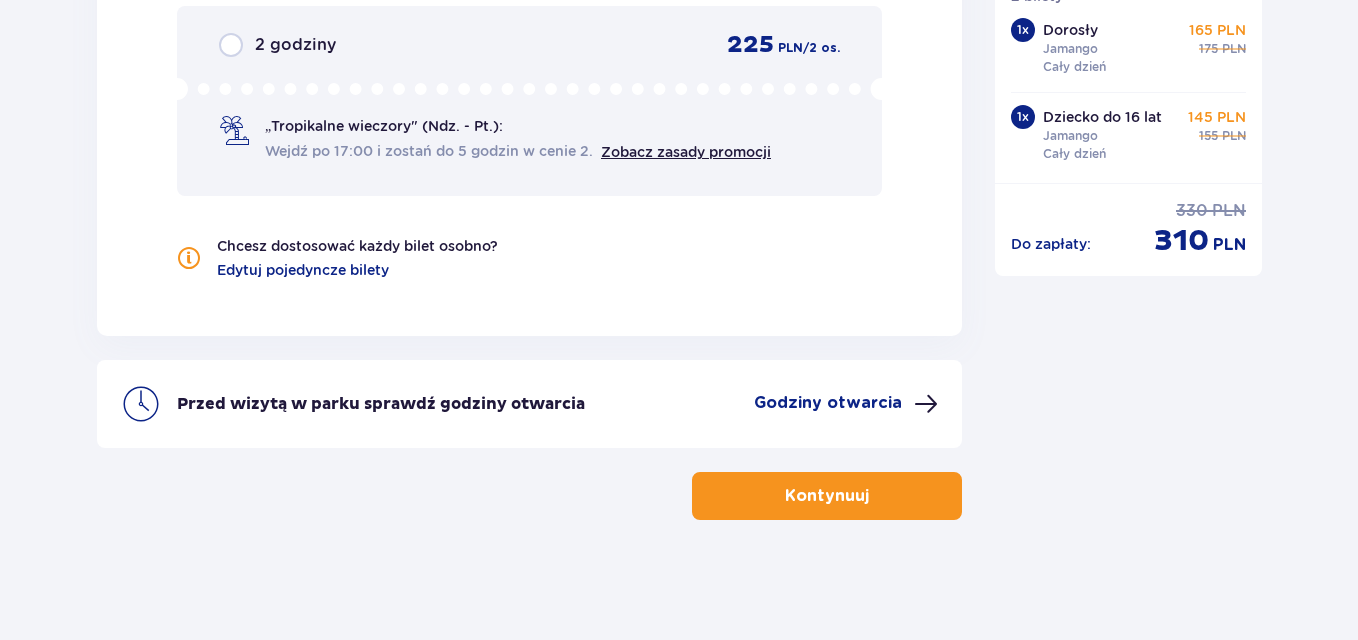 click on "Kontynuuj" at bounding box center (827, 496) 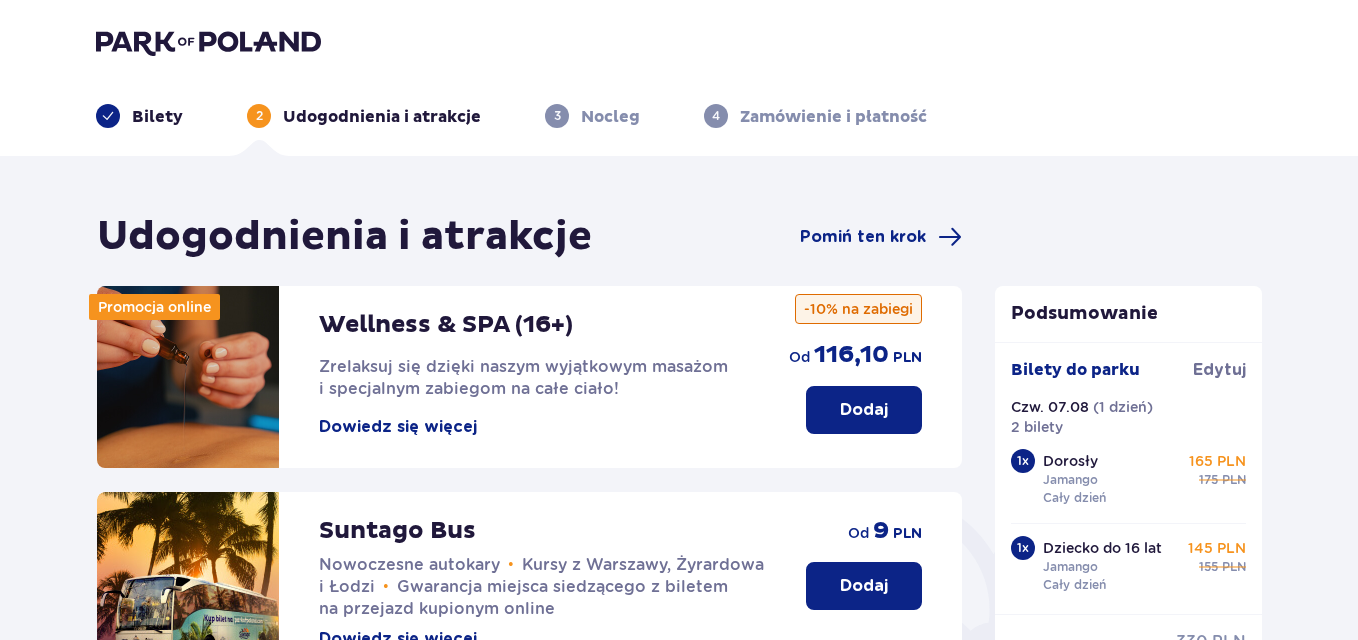 scroll, scrollTop: 716, scrollLeft: 0, axis: vertical 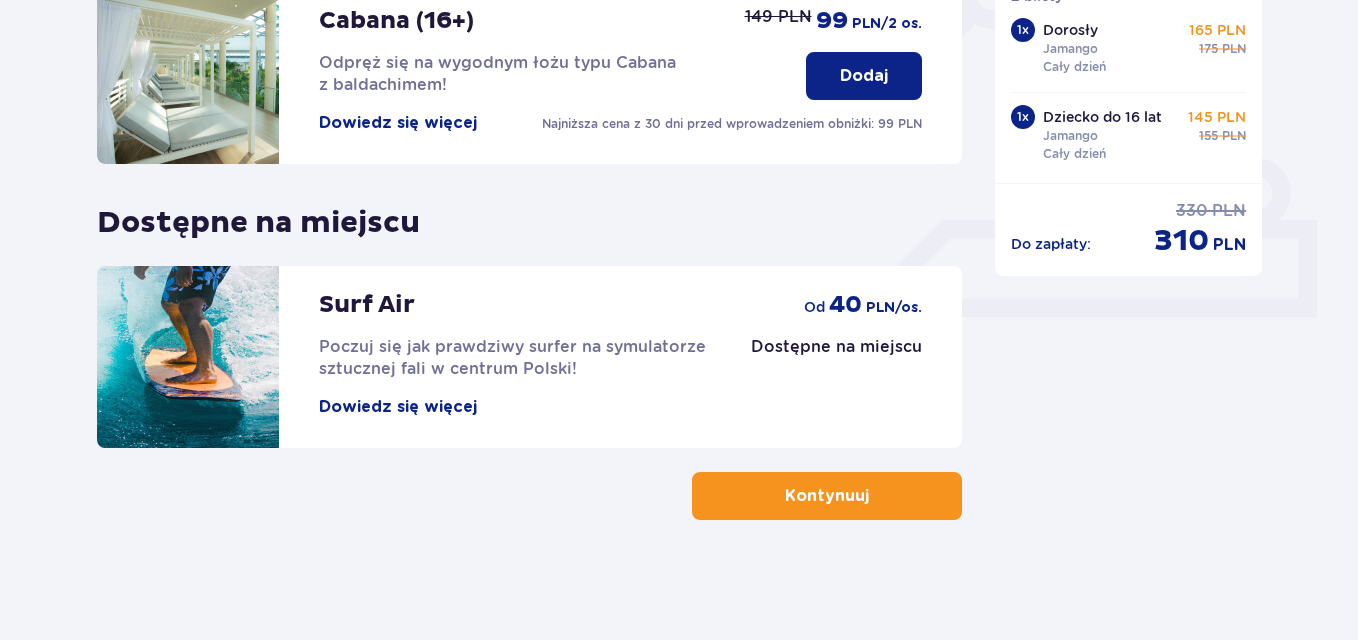click at bounding box center [873, 496] 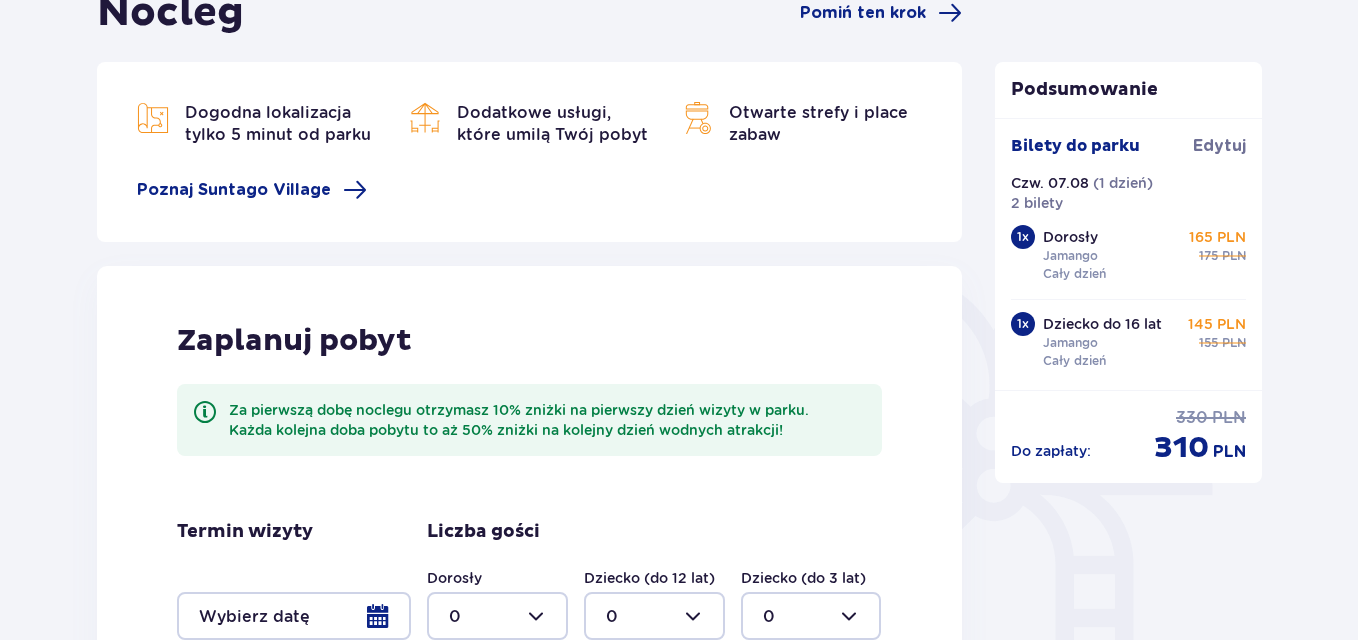 scroll, scrollTop: 562, scrollLeft: 0, axis: vertical 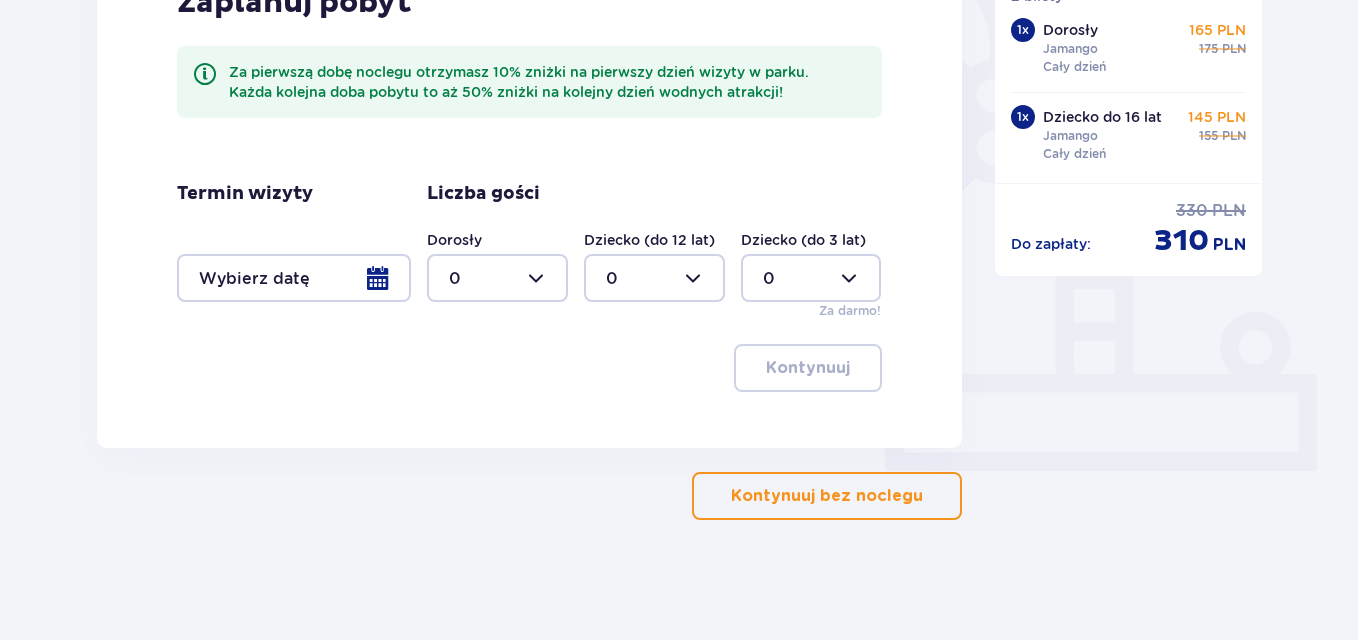 click on "Kontynuuj bez noclegu" at bounding box center [827, 496] 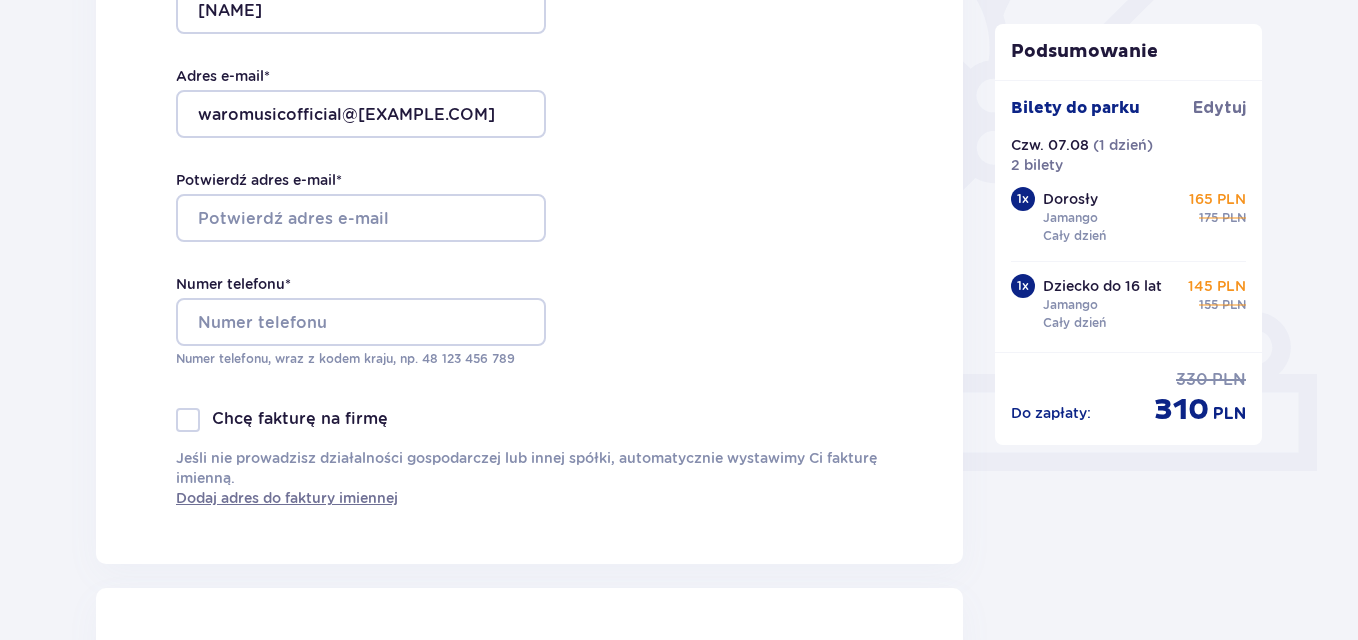 type on "Michał" 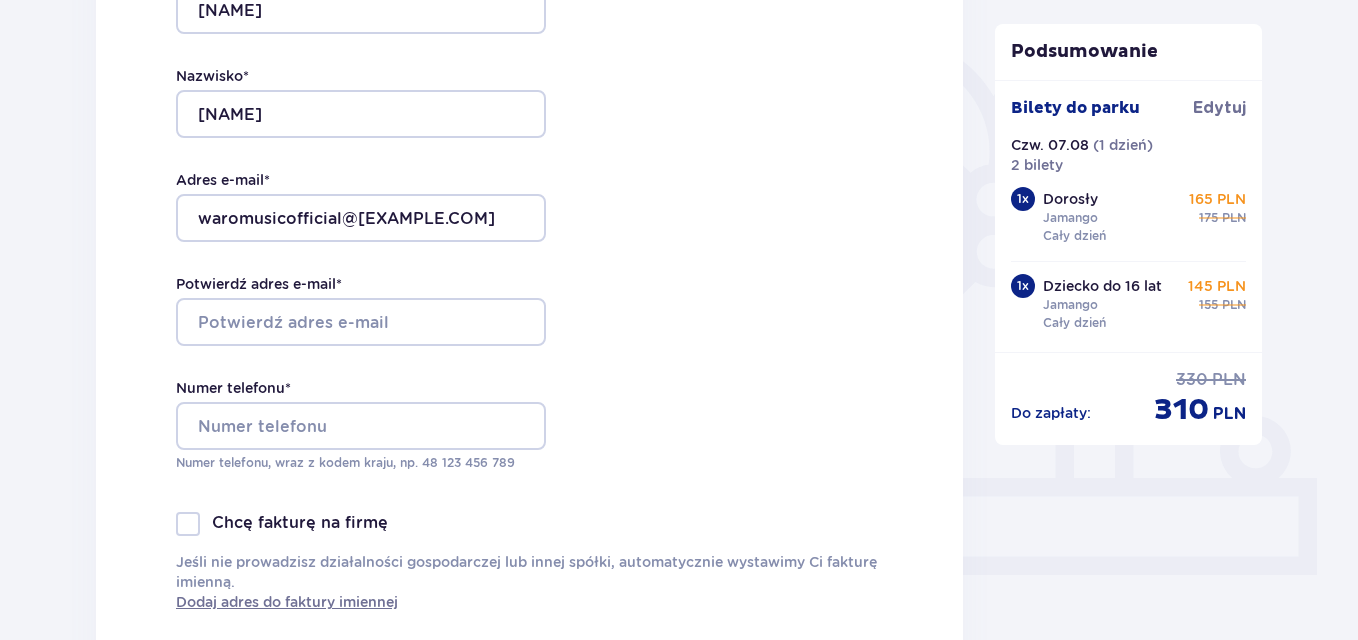 scroll, scrollTop: 466, scrollLeft: 0, axis: vertical 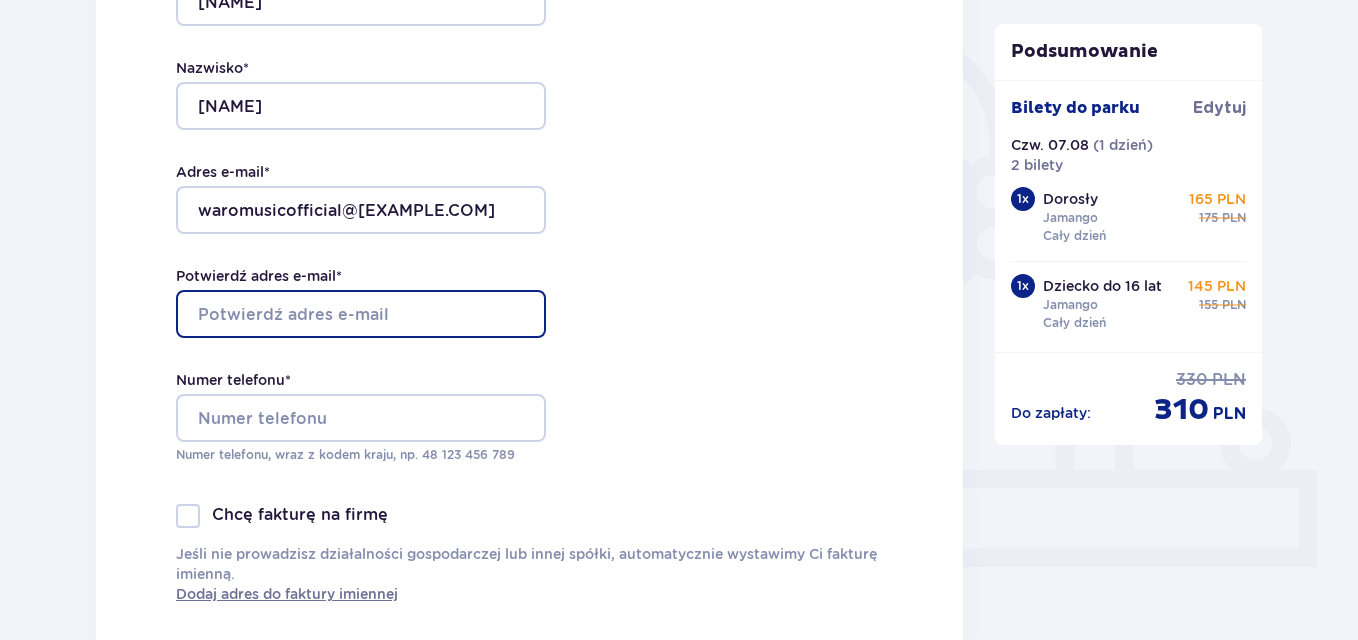 click on "Potwierdź adres e-mail *" at bounding box center [361, 314] 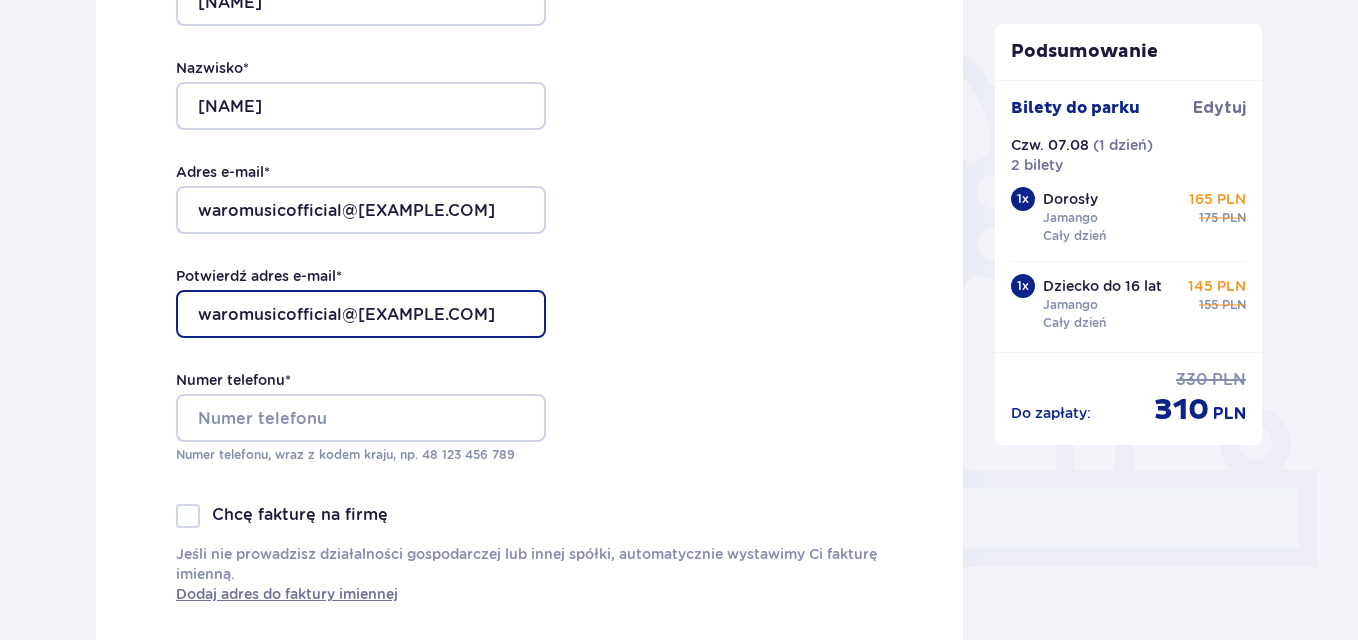type on "waromusicofficial@gmail.com" 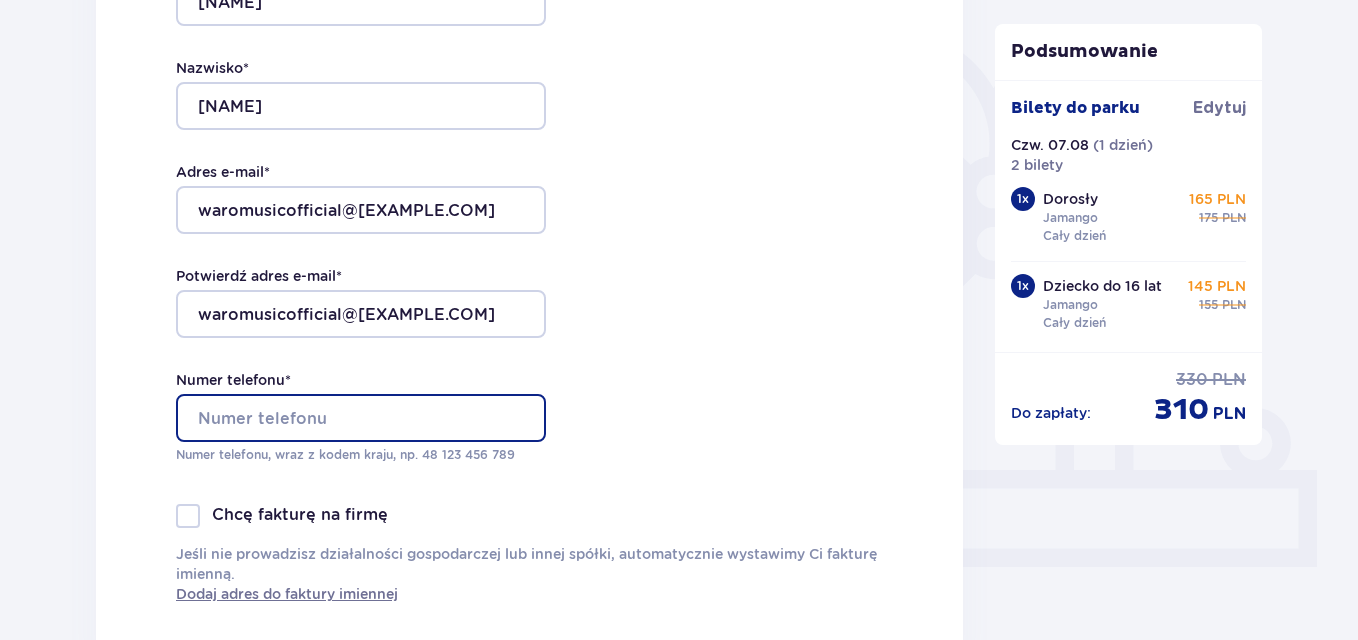 click on "Numer telefonu *" at bounding box center (361, 418) 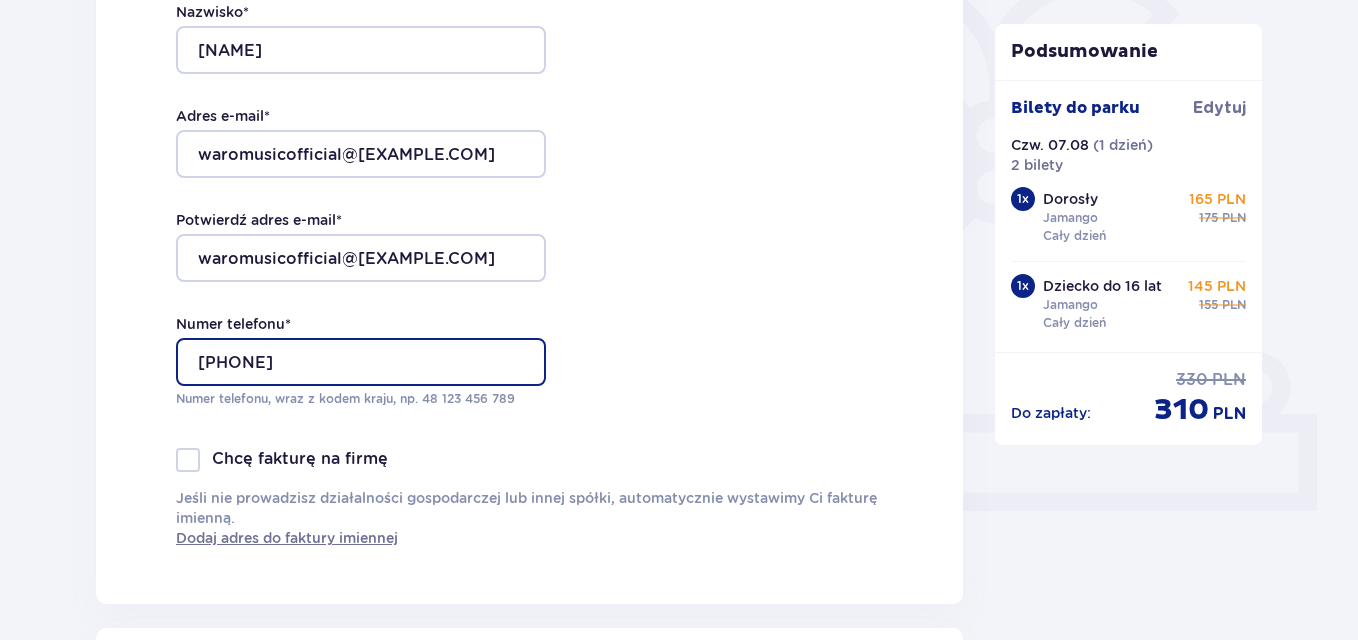 scroll, scrollTop: 534, scrollLeft: 0, axis: vertical 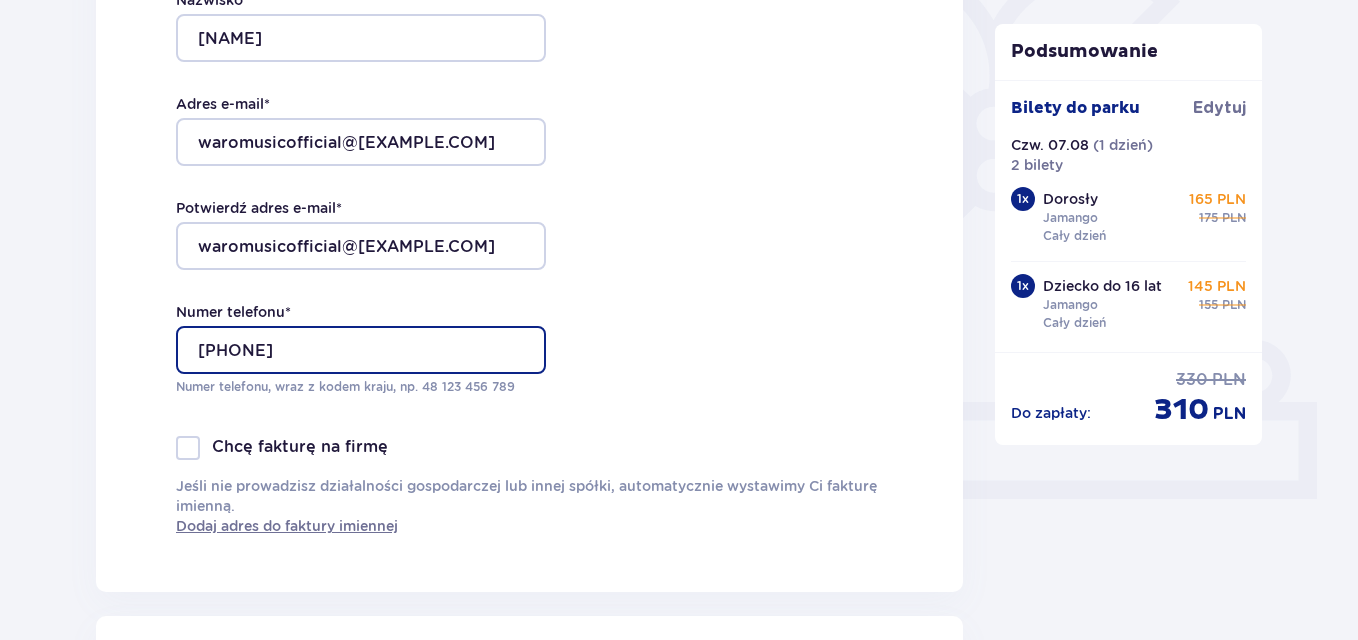 click on "536242488" at bounding box center (361, 350) 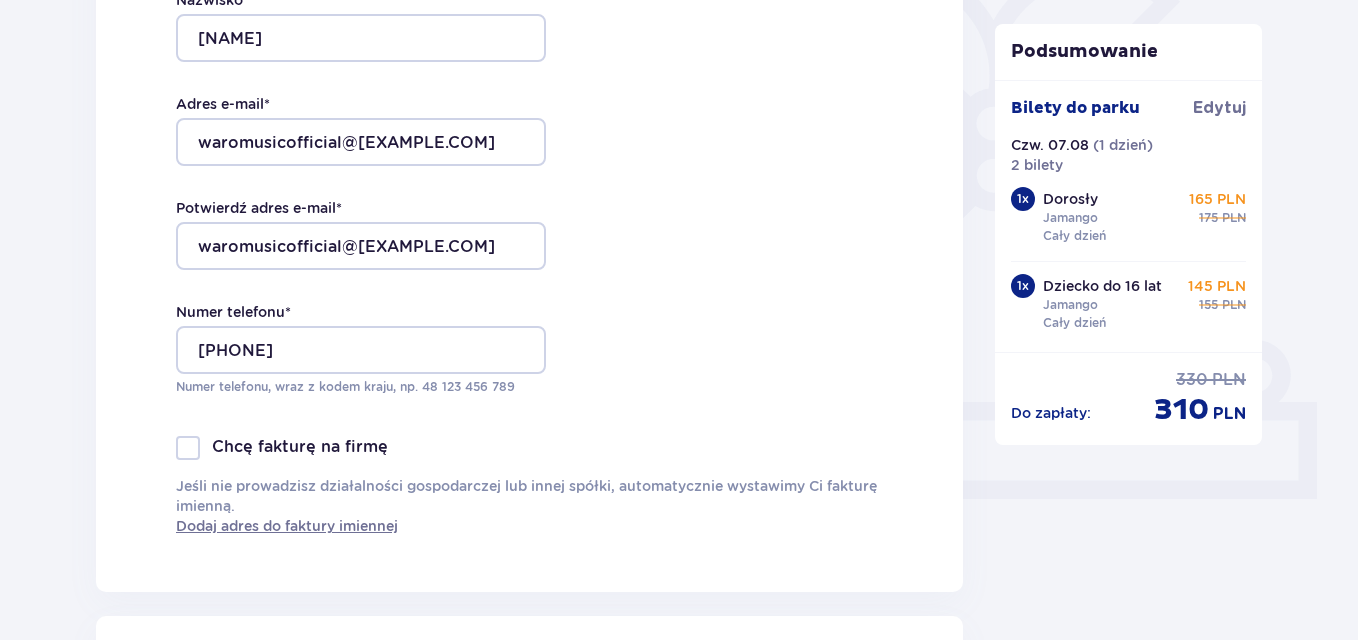 click on "Dane kontaktowe Imię * Michał Nazwisko * Warowny Adres e-mail * waromusicofficial@gmail.com Potwierdź adres e-mail * waromusicofficial@gmail.com Numer telefonu * 48536242488 Numer telefonu, wraz z kodem kraju, np. 48 ​123 ​456 ​789 Chcę fakturę na firmę Jeśli nie prowadzisz działalności gospodarczej lub innej spółki, automatycznie wystawimy Ci fakturę imienną. Dodaj adres do faktury imiennej" at bounding box center [529, 172] 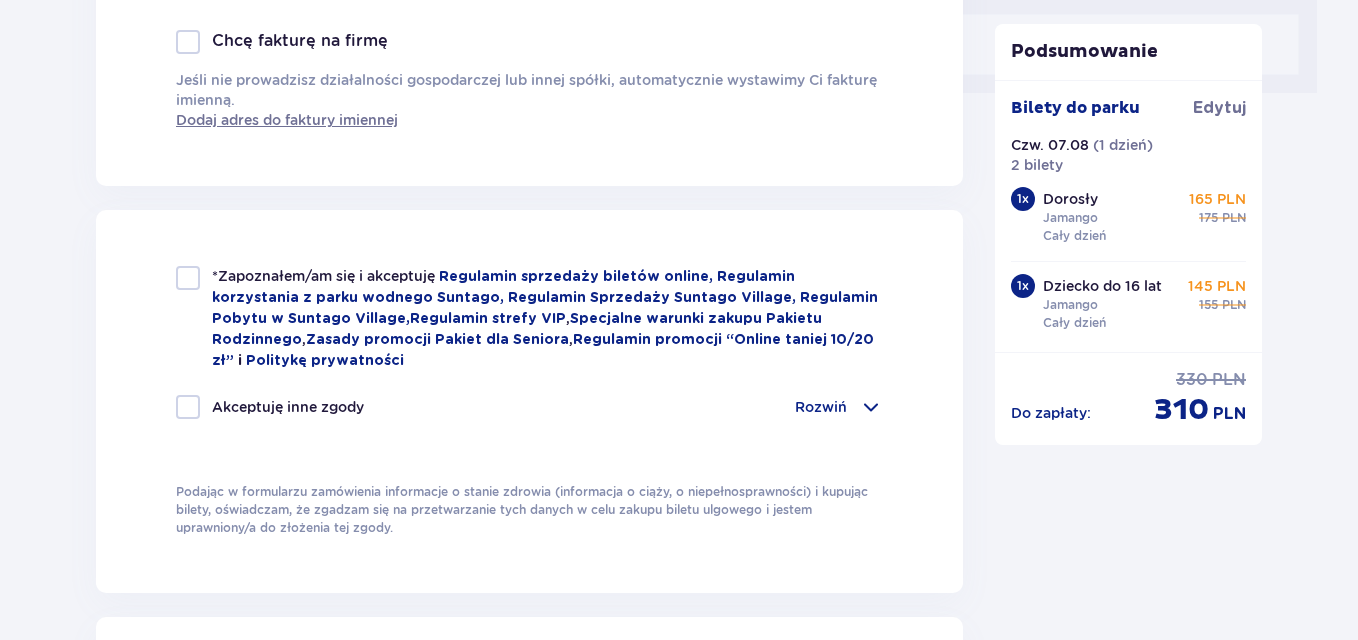scroll, scrollTop: 957, scrollLeft: 0, axis: vertical 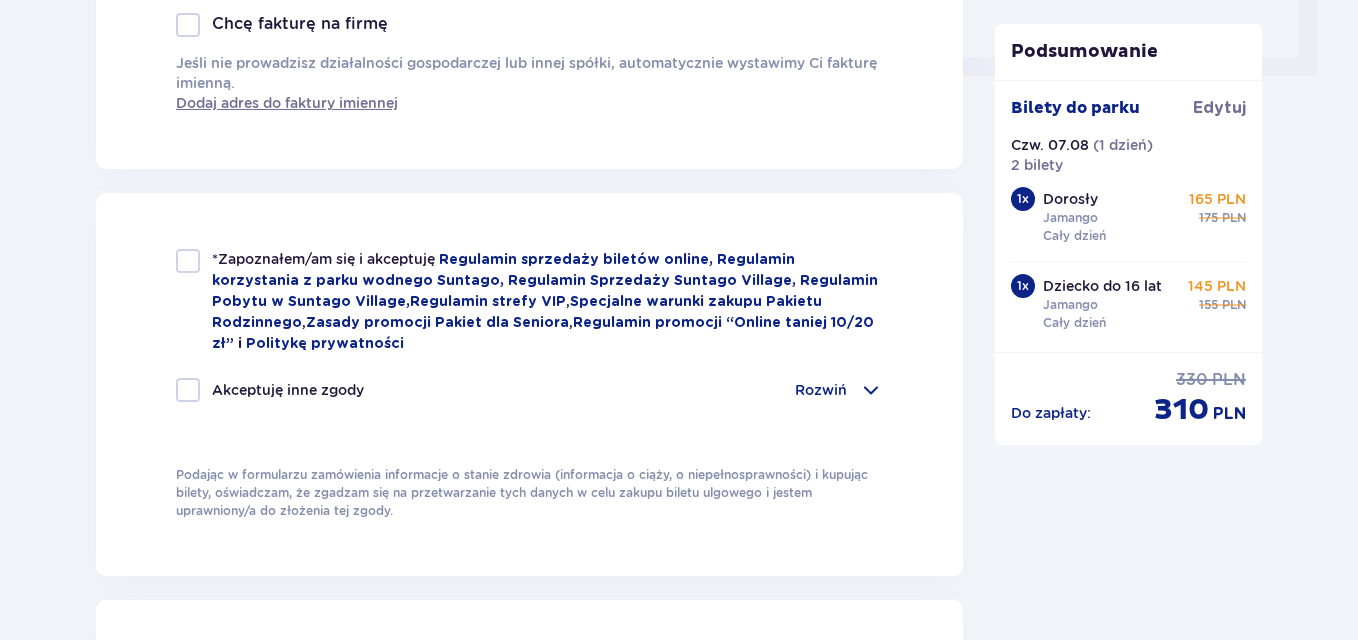 click at bounding box center [188, 261] 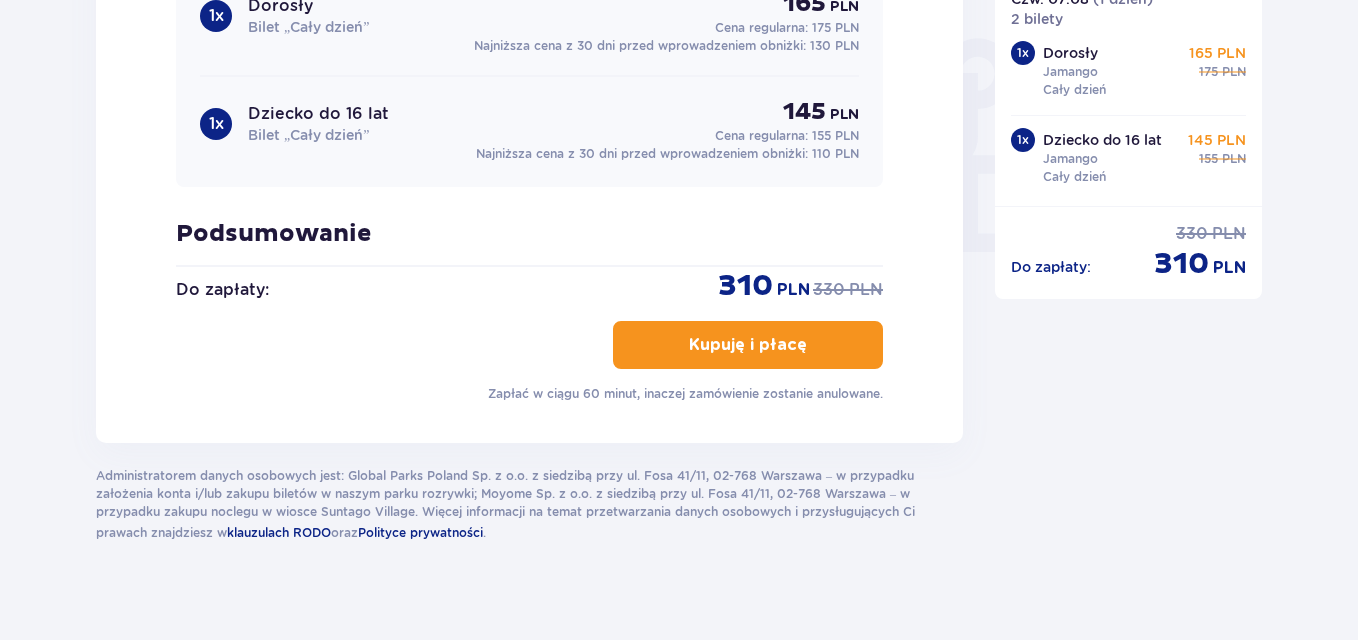 scroll, scrollTop: 1867, scrollLeft: 0, axis: vertical 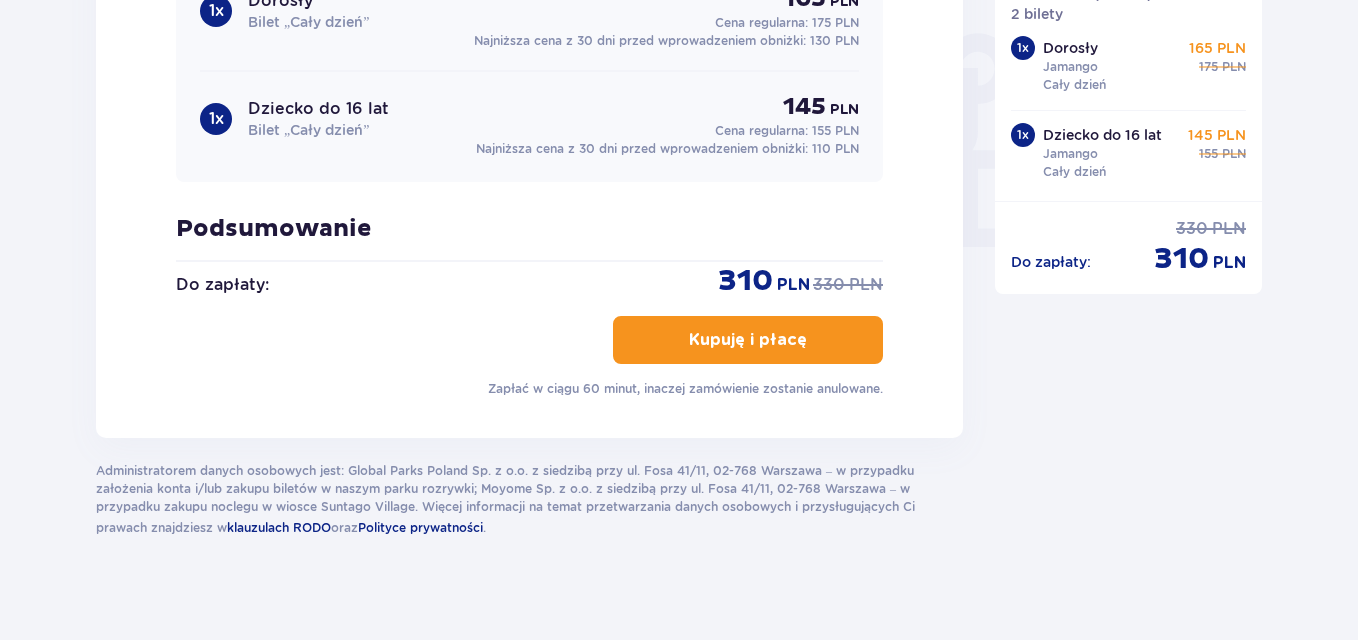 click on "Kupuję i płacę" at bounding box center (748, 340) 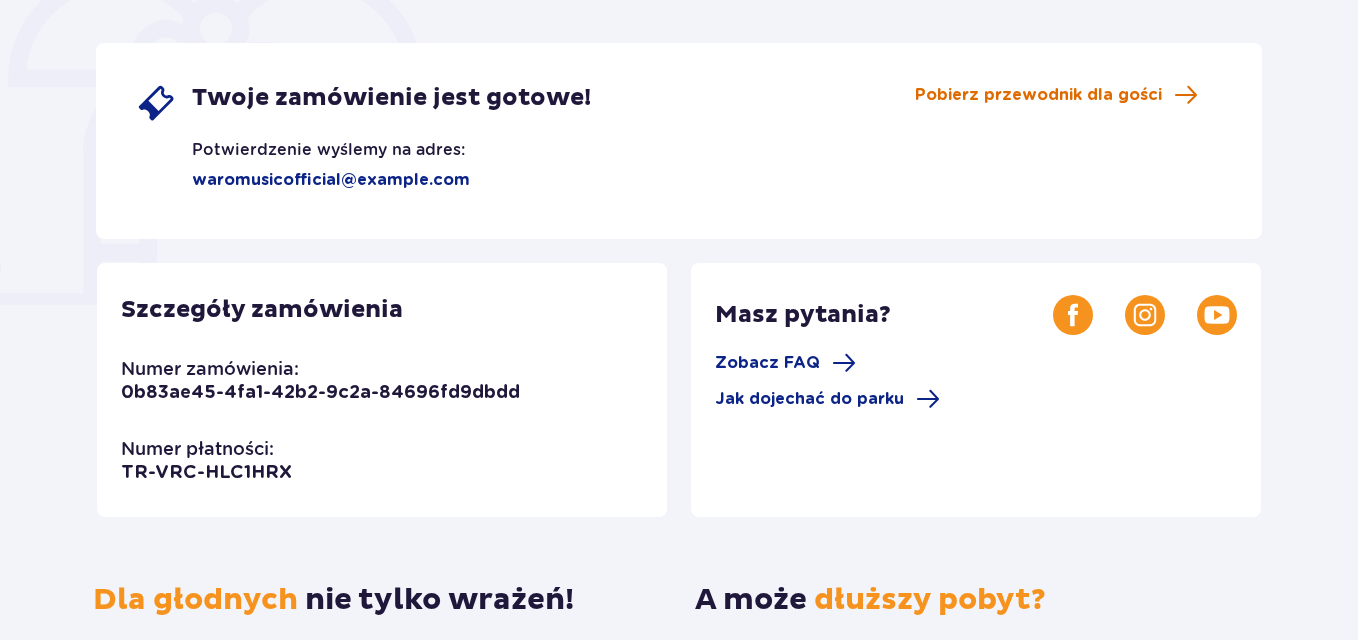 scroll, scrollTop: 327, scrollLeft: 0, axis: vertical 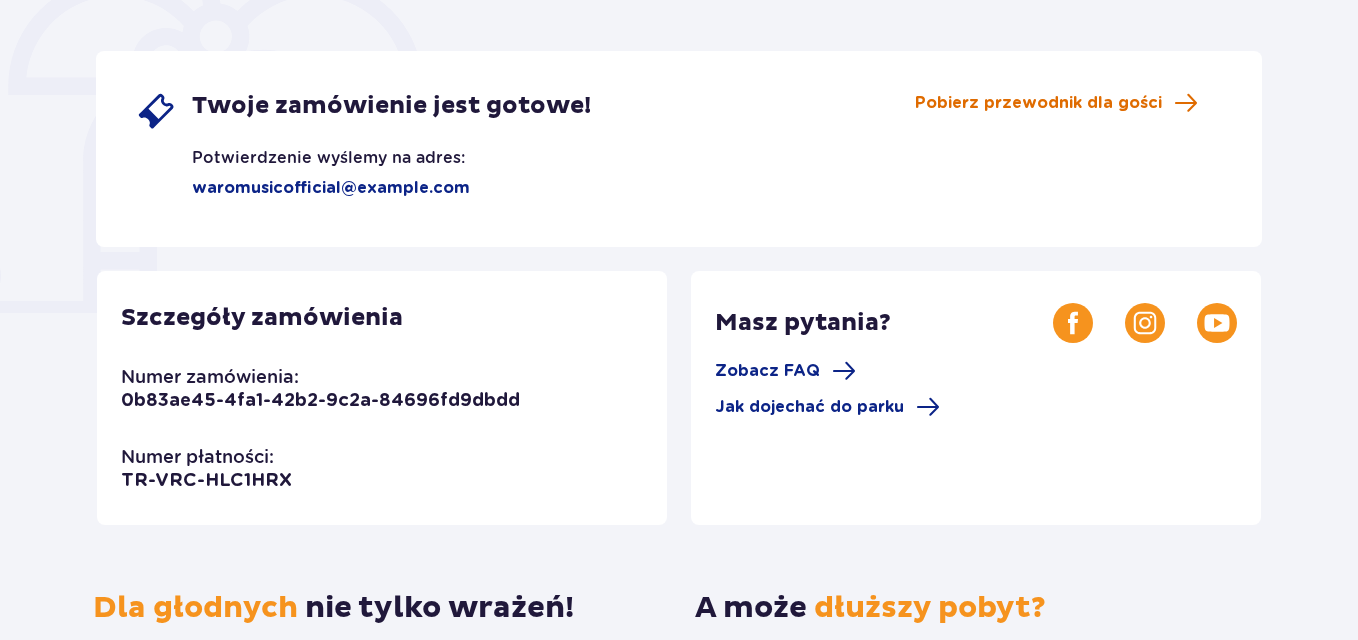 click on "Pobierz przewodnik dla gości" at bounding box center [1038, 103] 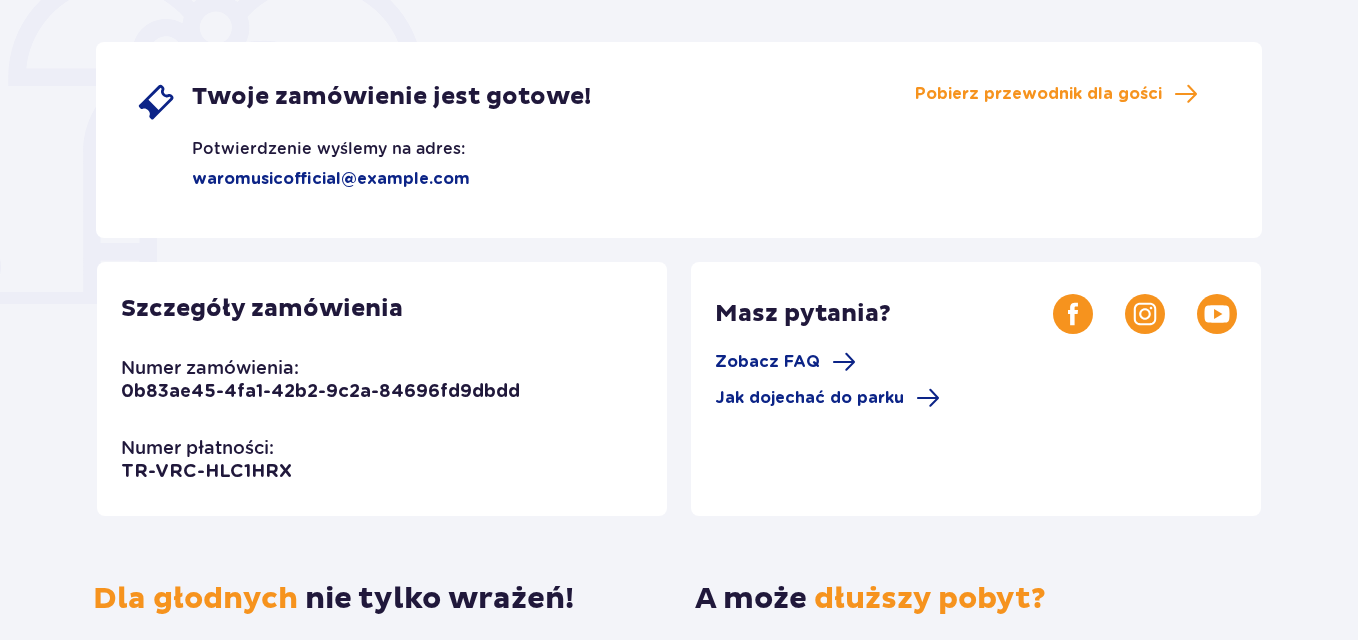 scroll, scrollTop: 0, scrollLeft: 0, axis: both 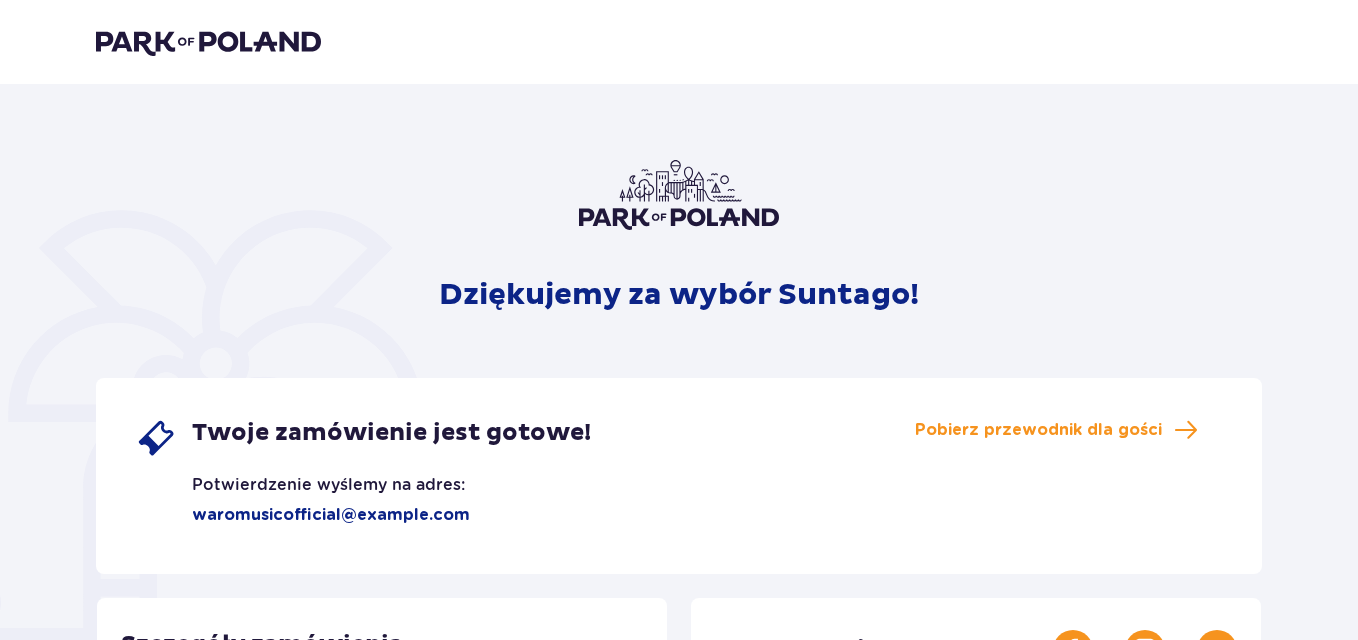 click at bounding box center [208, 42] 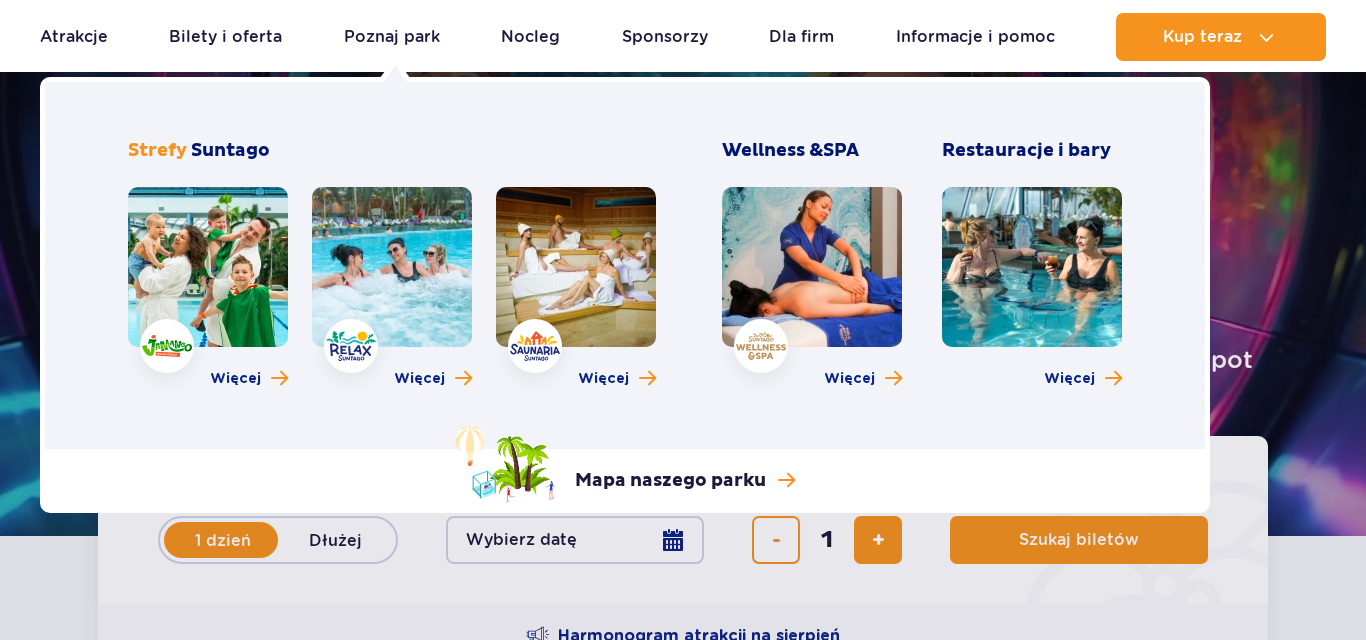 scroll, scrollTop: 80, scrollLeft: 0, axis: vertical 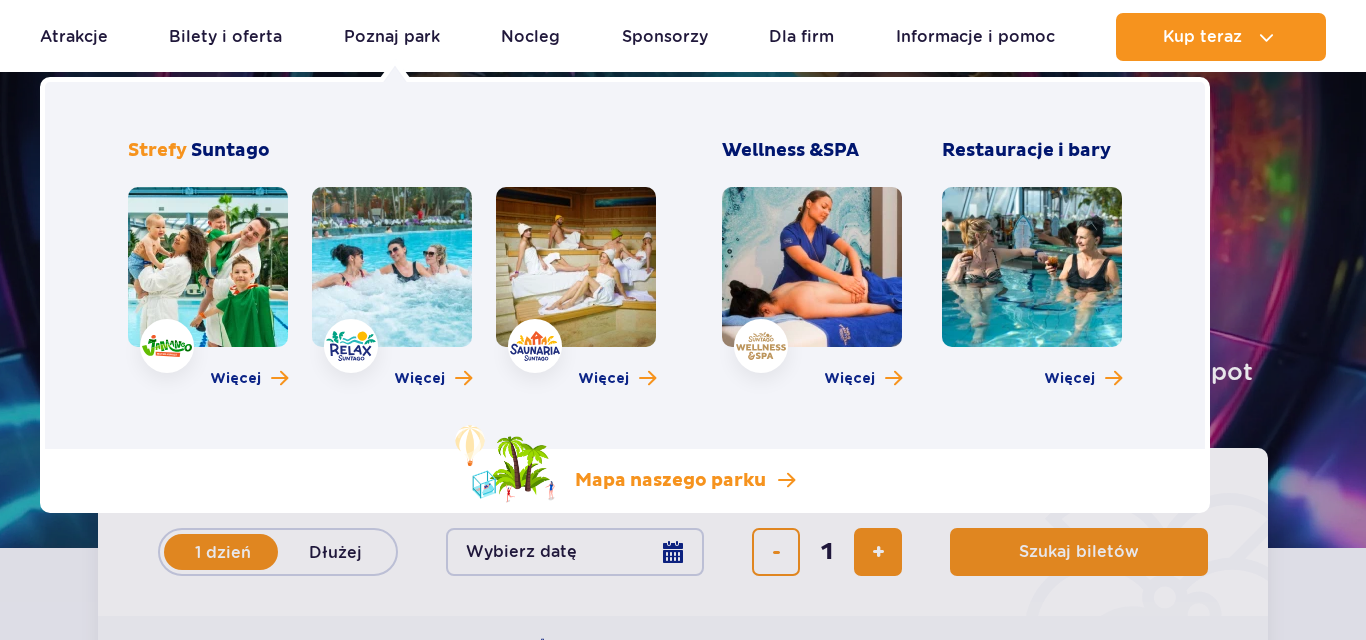 click on "Mapa naszego parku" at bounding box center [670, 481] 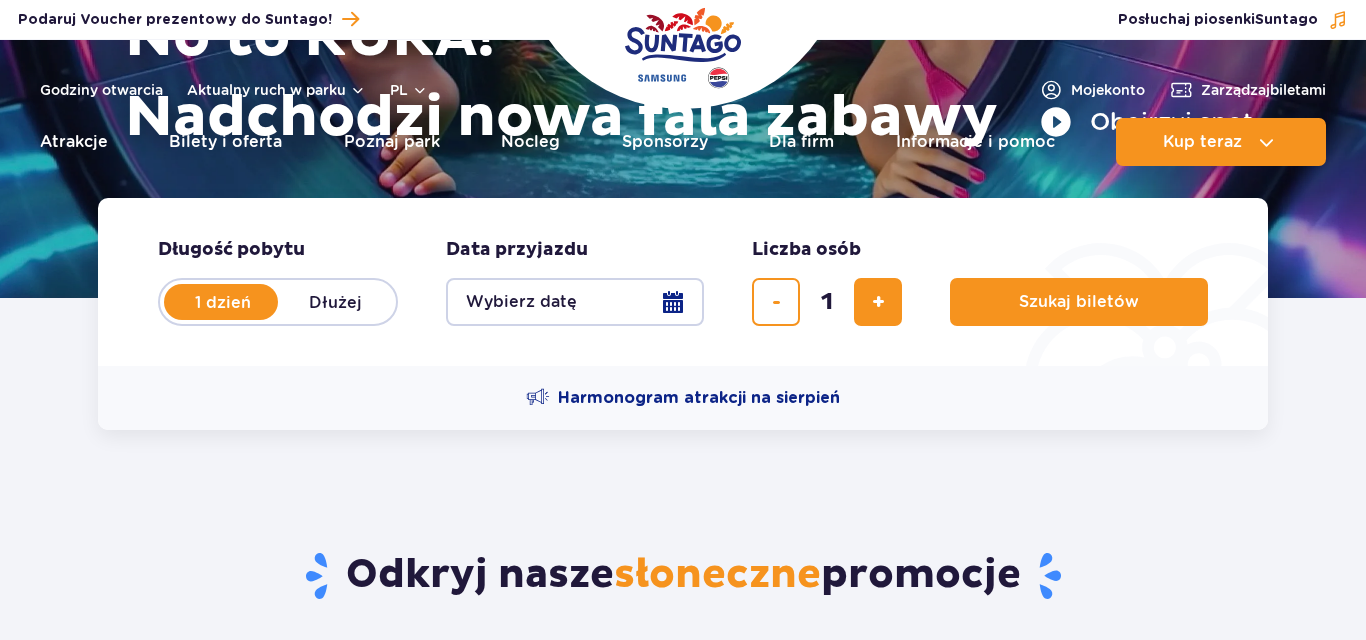 scroll, scrollTop: 0, scrollLeft: 0, axis: both 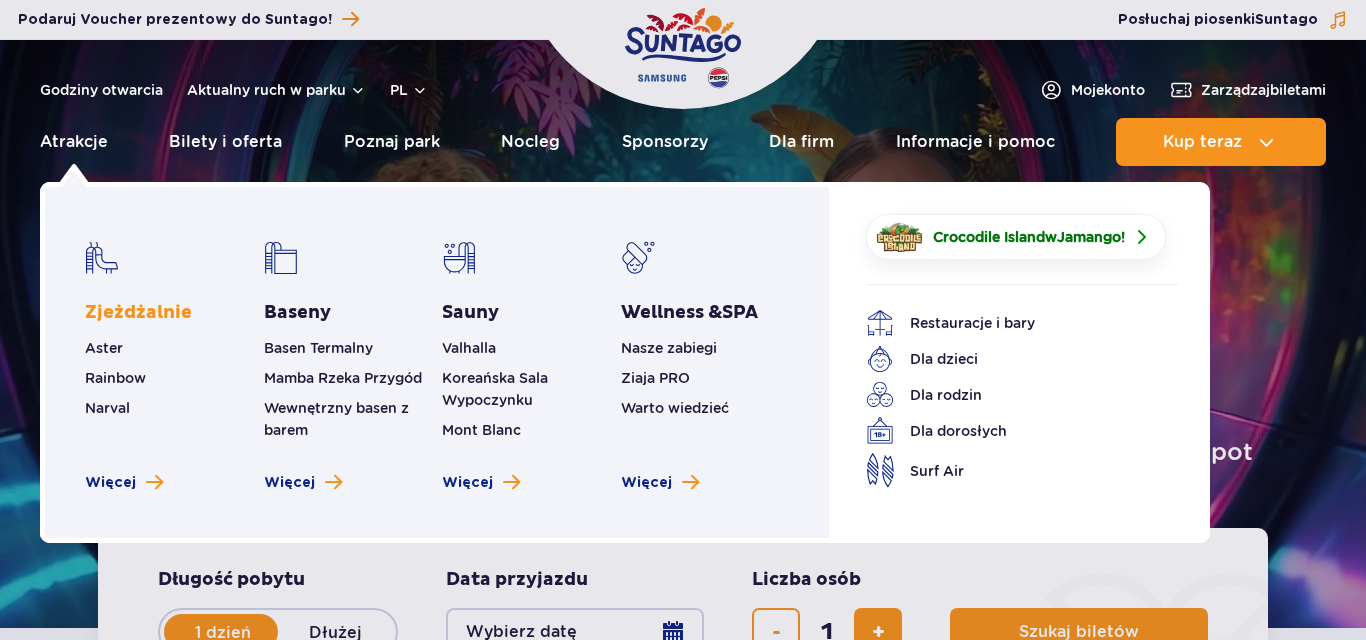 click on "Zjeżdżalnie" at bounding box center [138, 313] 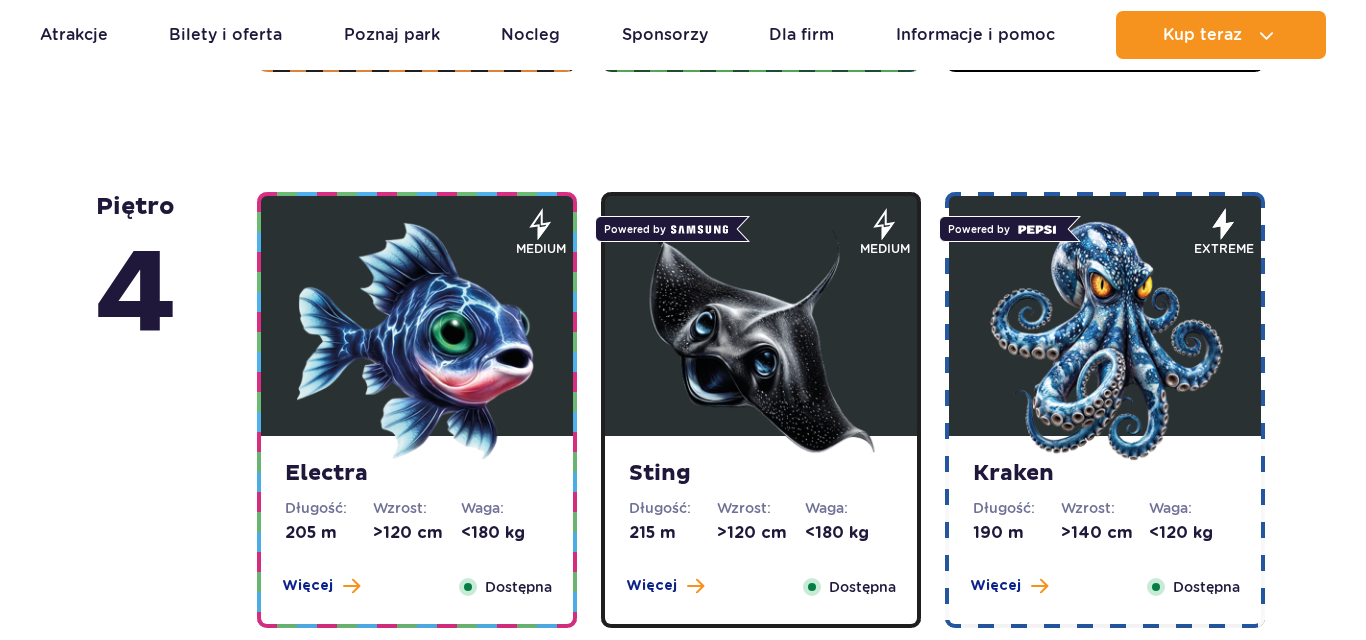 scroll, scrollTop: 1688, scrollLeft: 0, axis: vertical 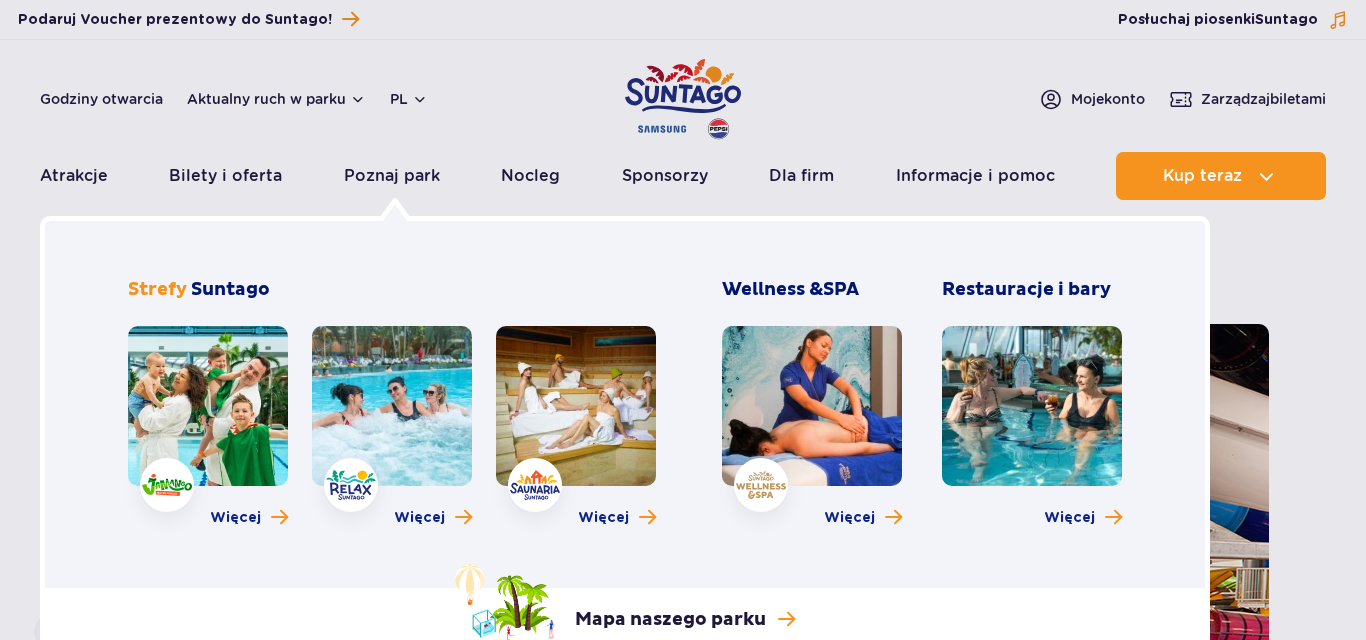 click at bounding box center [208, 406] 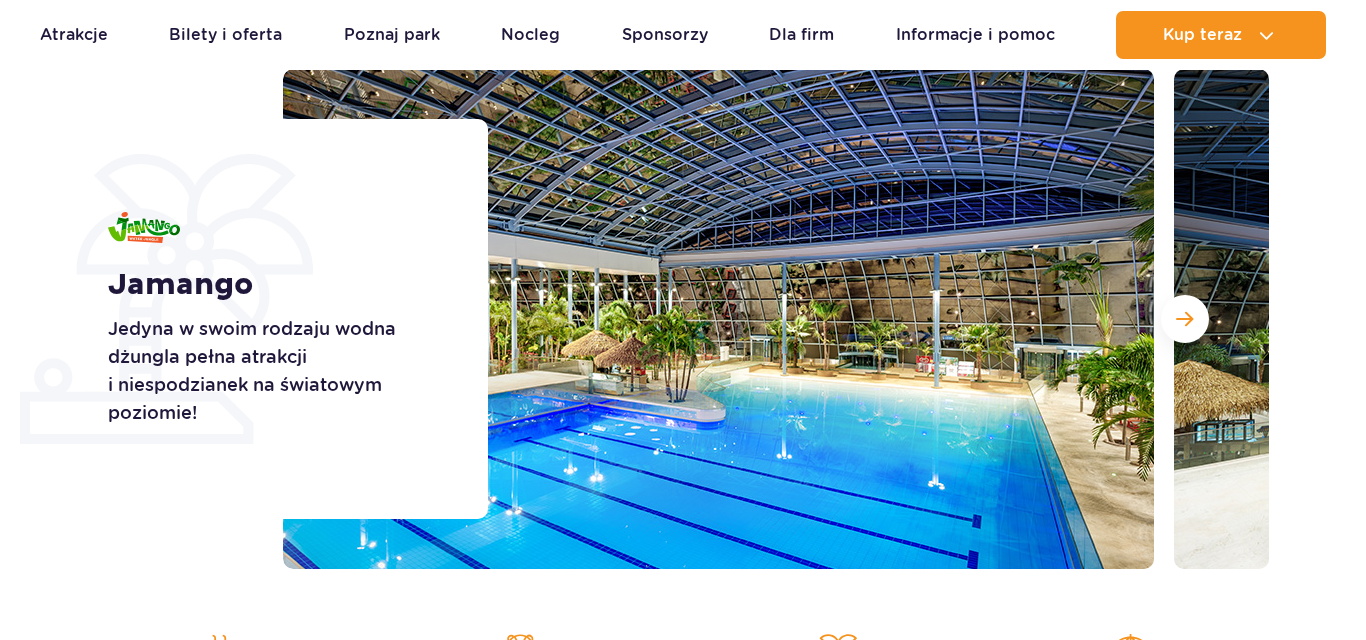 scroll, scrollTop: 264, scrollLeft: 0, axis: vertical 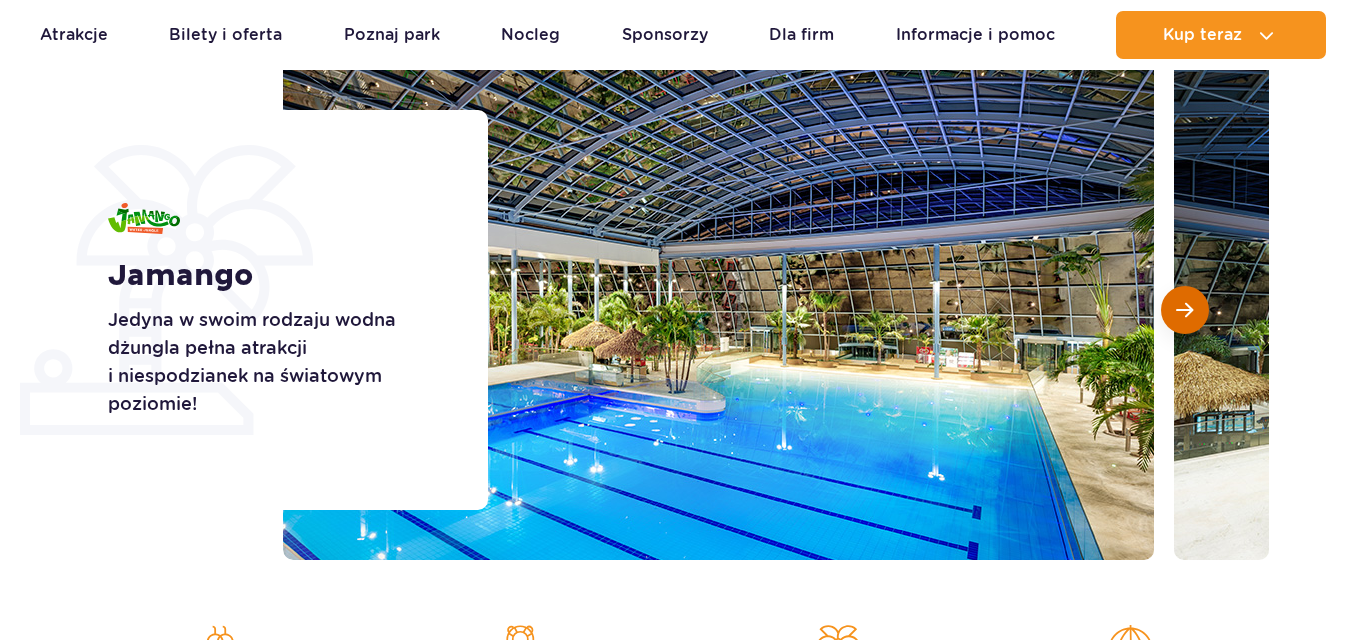 click at bounding box center (1185, 310) 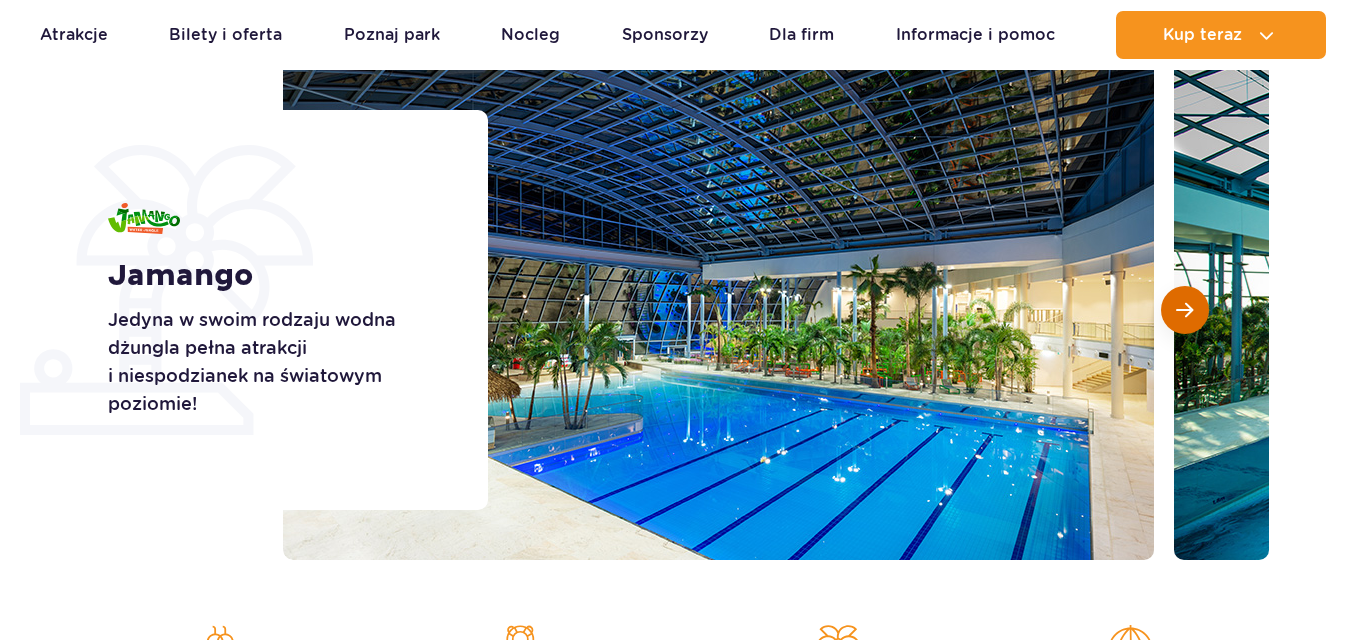 click at bounding box center (1185, 310) 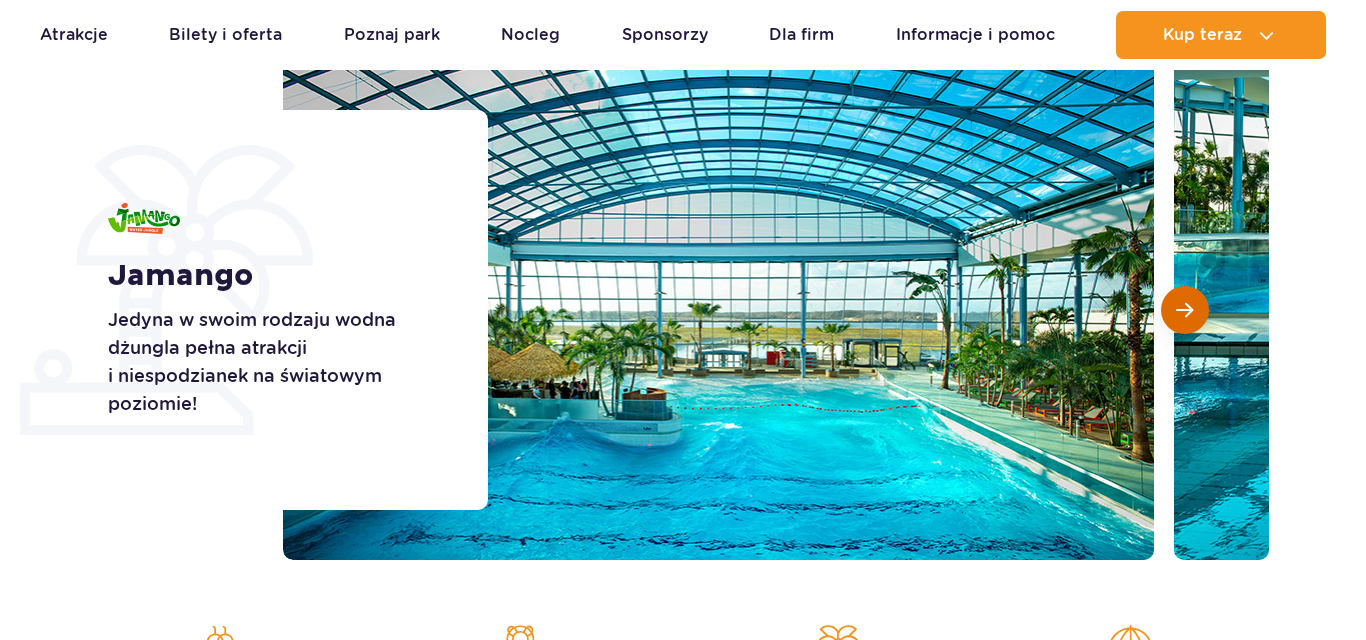 click at bounding box center [1185, 310] 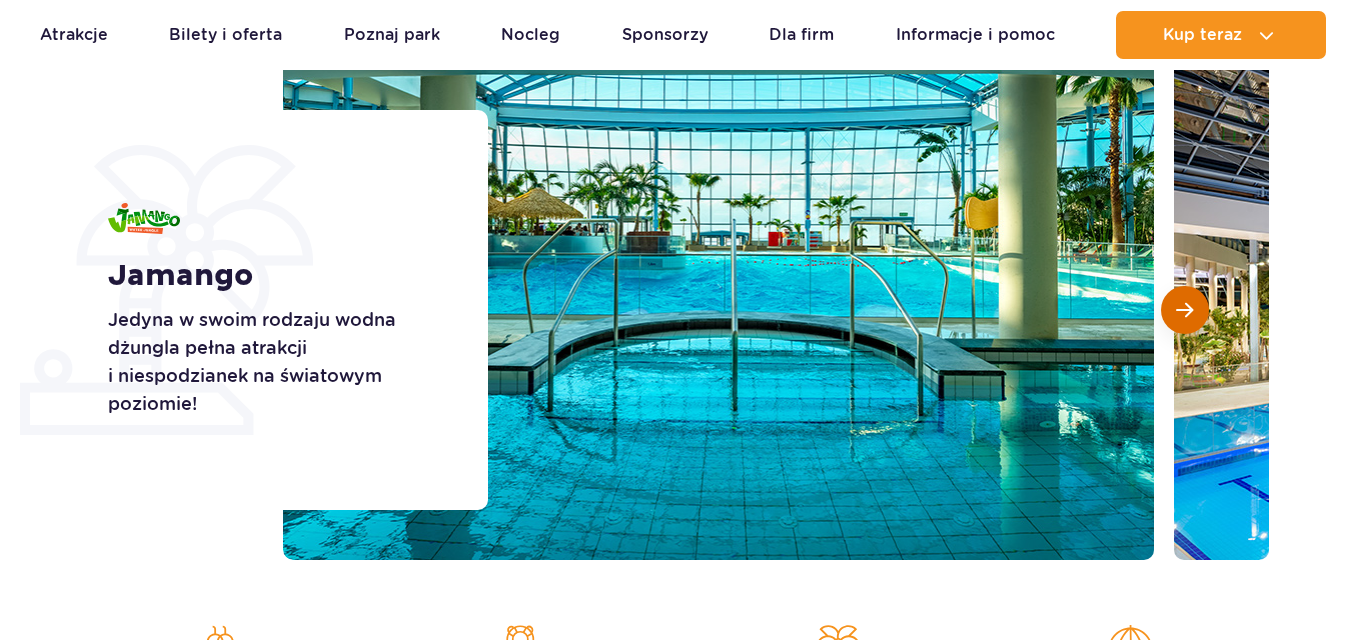 click at bounding box center (1185, 310) 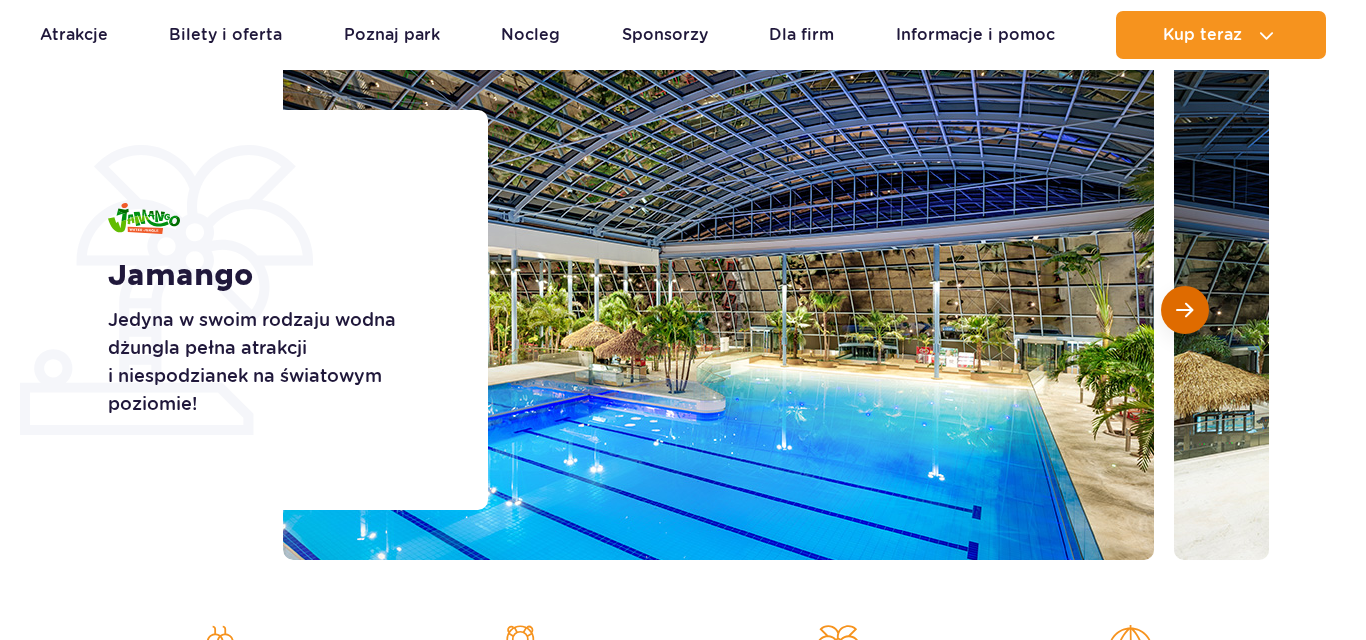 click at bounding box center [1185, 310] 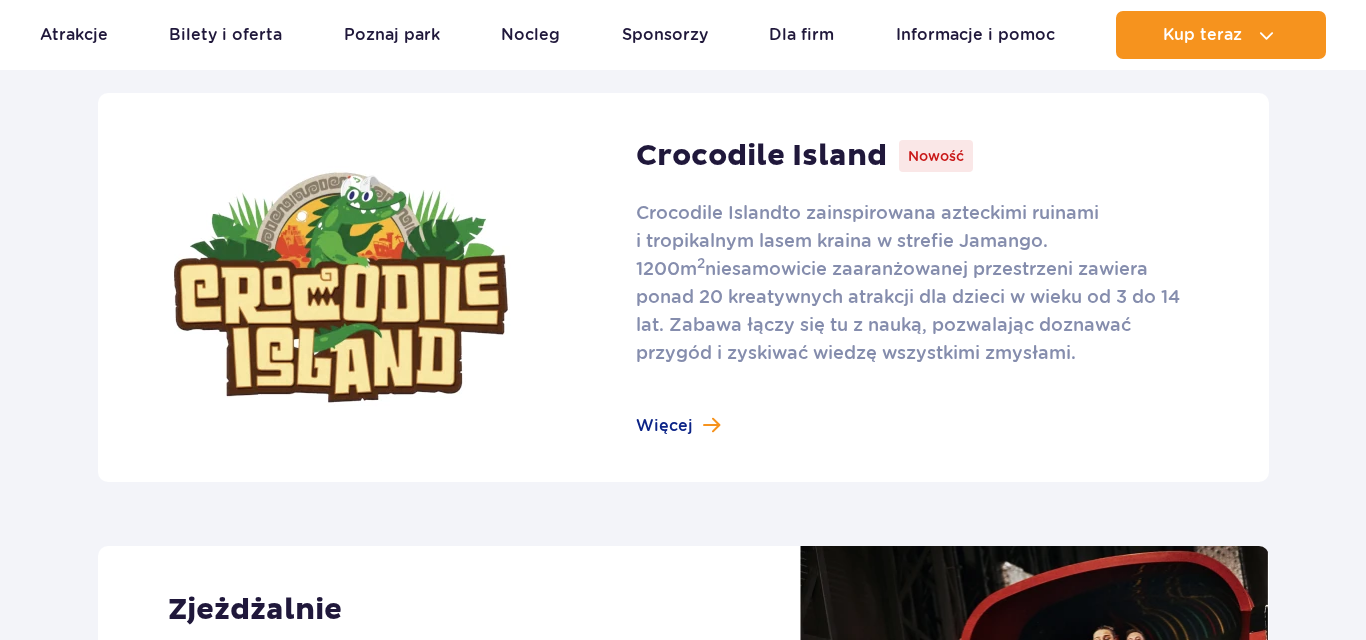 scroll, scrollTop: 1335, scrollLeft: 0, axis: vertical 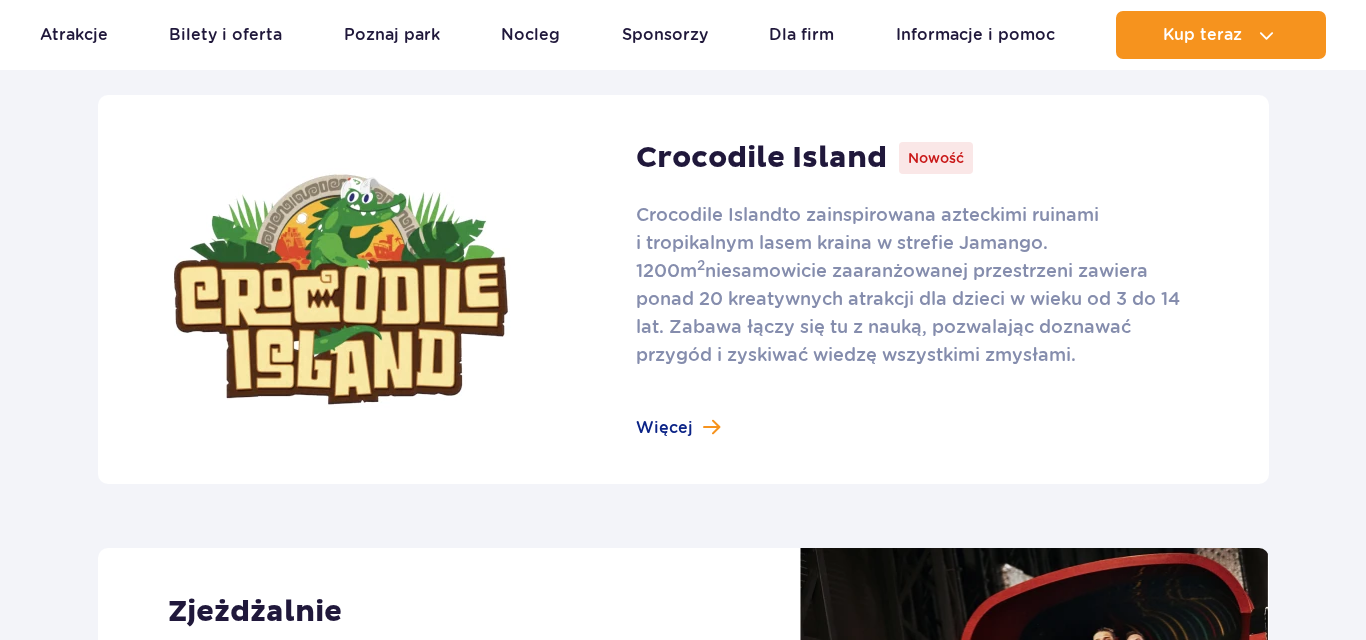 click at bounding box center [683, 289] 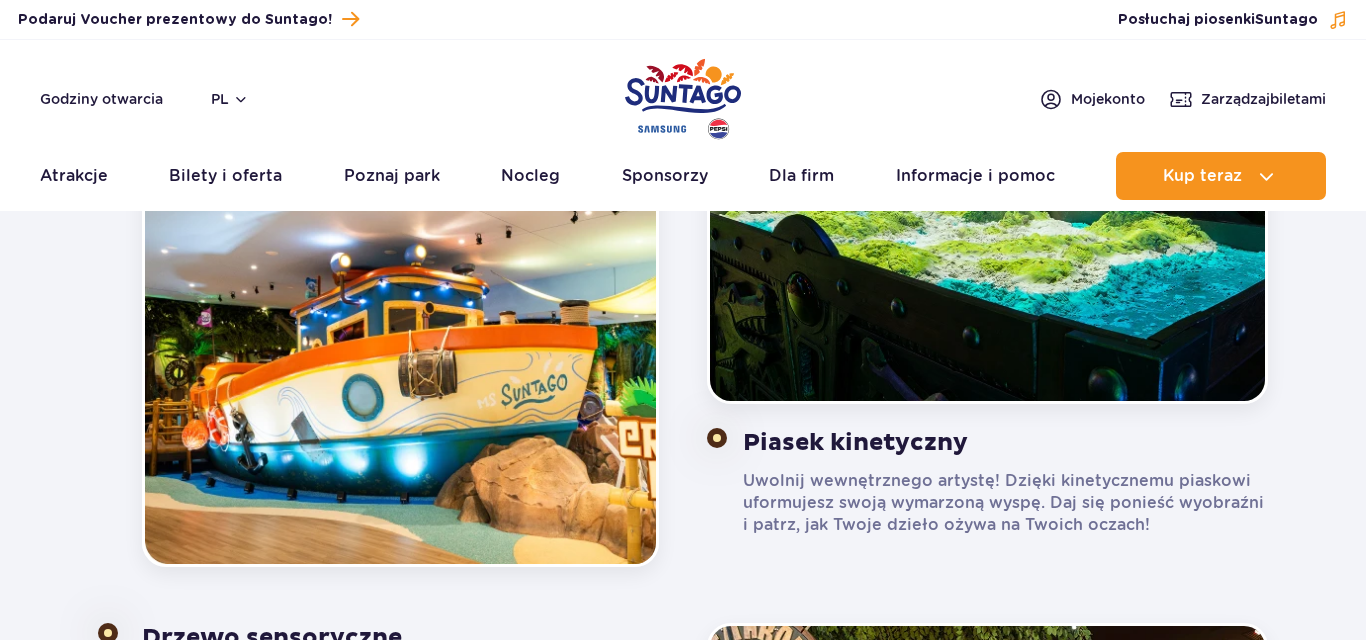 scroll, scrollTop: 1422, scrollLeft: 0, axis: vertical 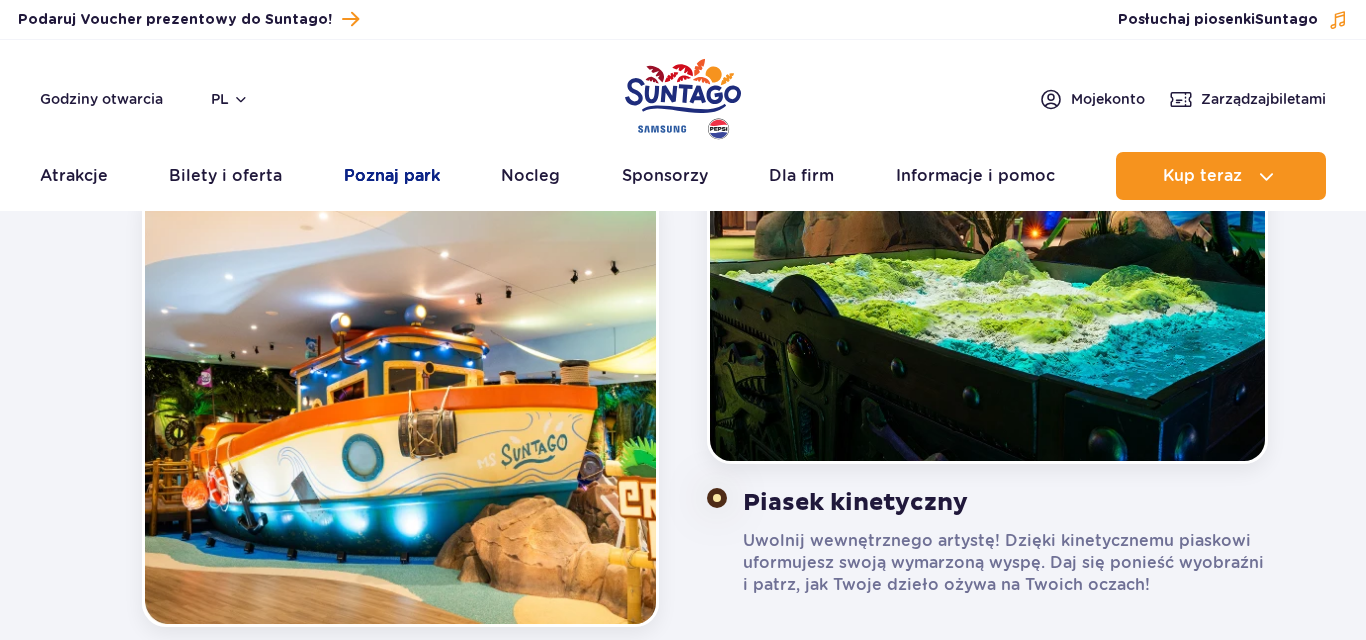 click on "Poznaj park" at bounding box center (392, 176) 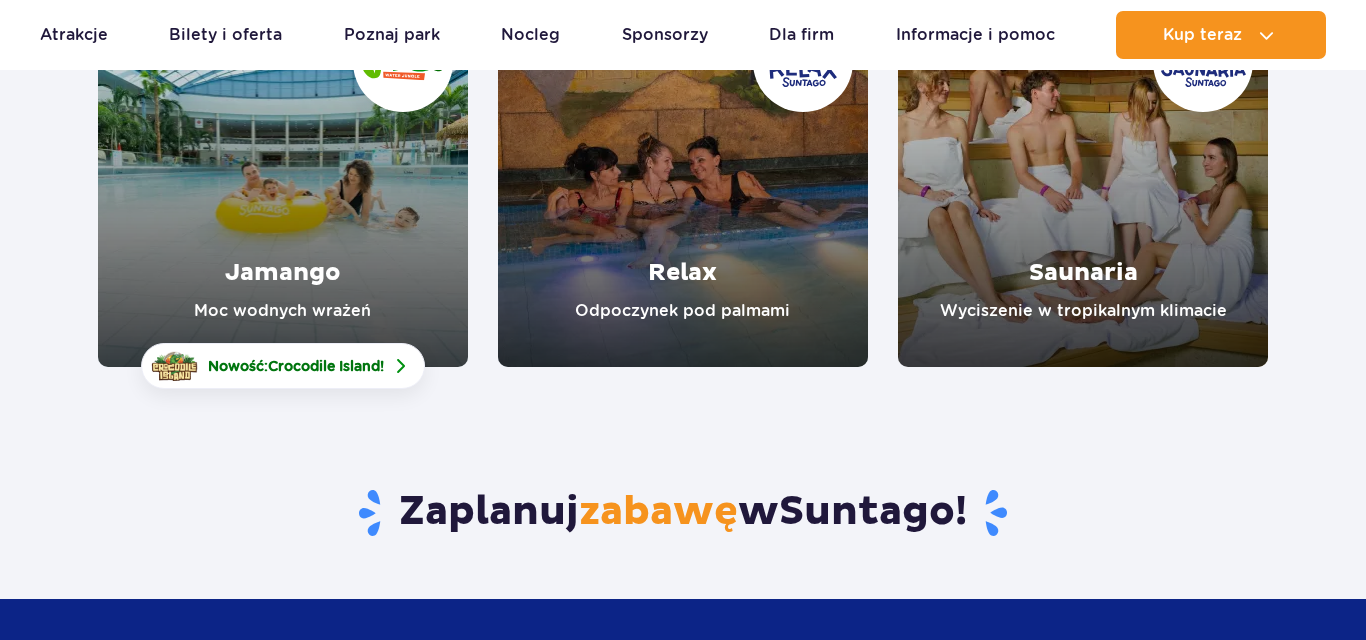 scroll, scrollTop: 426, scrollLeft: 0, axis: vertical 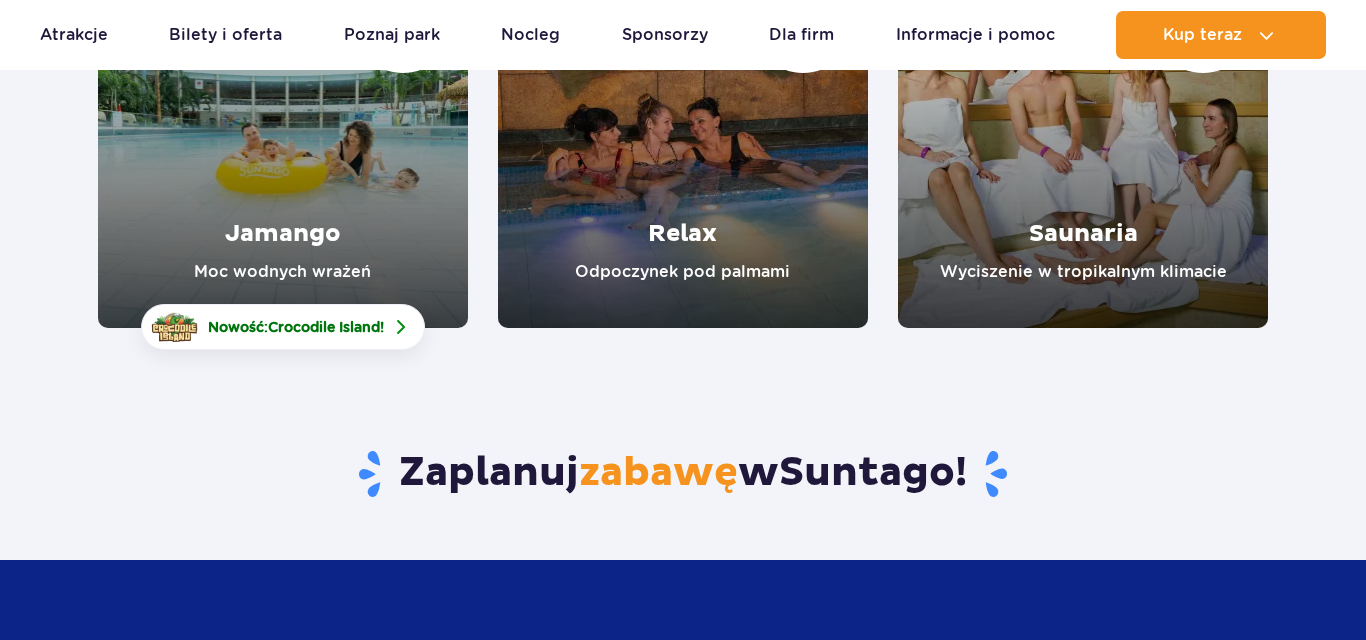 click at bounding box center [283, 143] 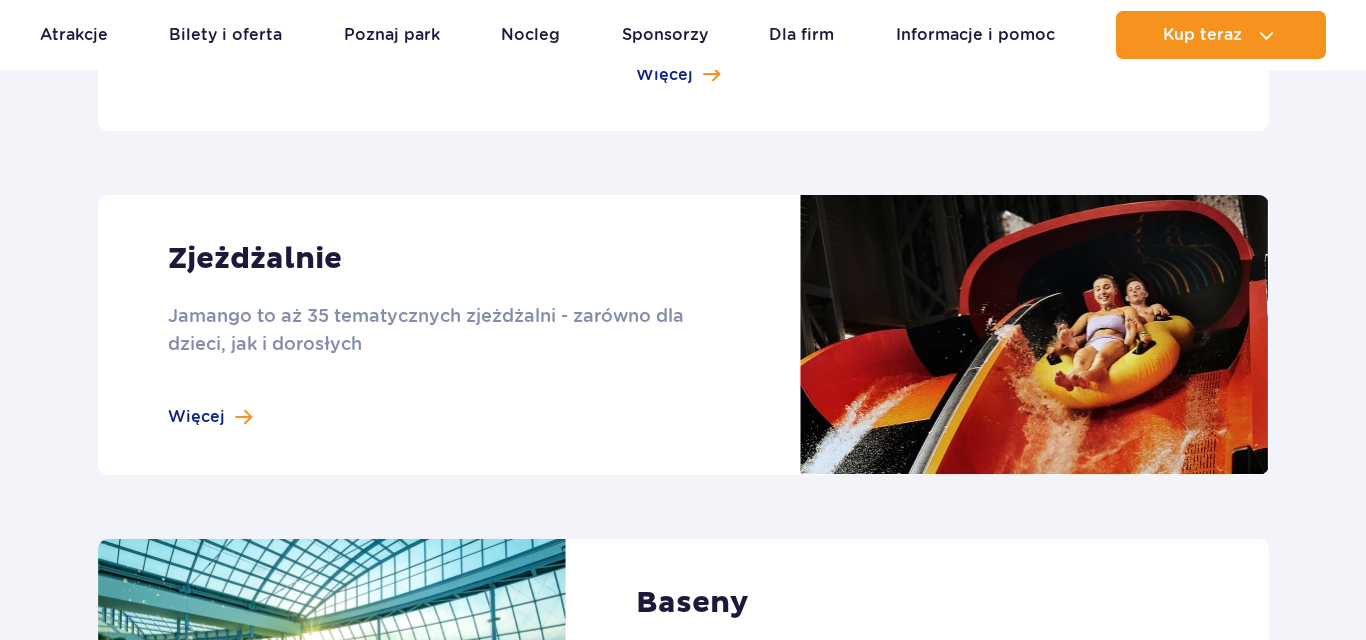 scroll, scrollTop: 1700, scrollLeft: 0, axis: vertical 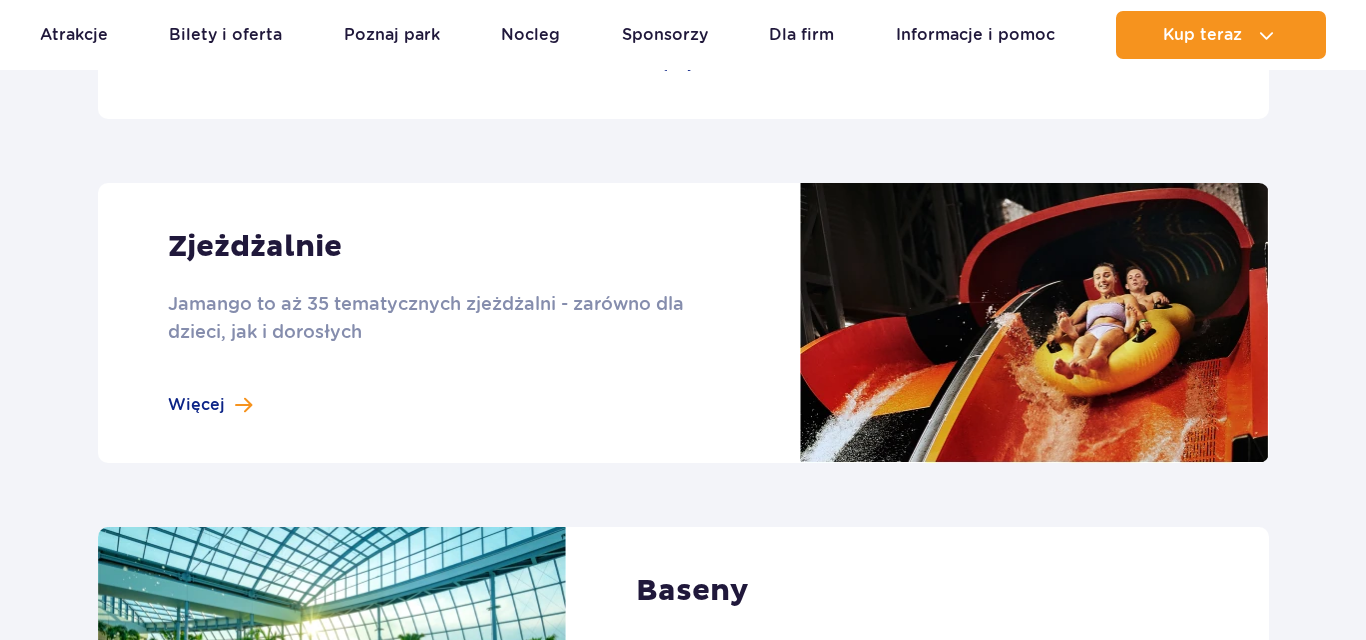 click at bounding box center (683, 323) 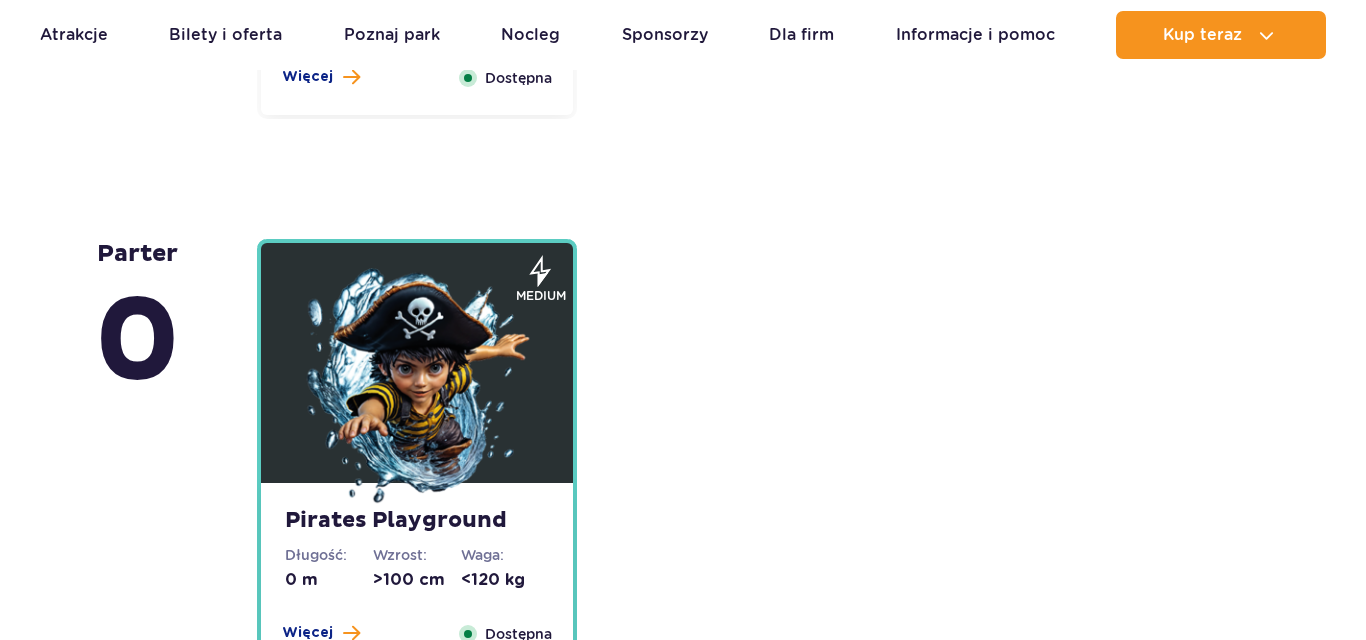 scroll, scrollTop: 4807, scrollLeft: 0, axis: vertical 